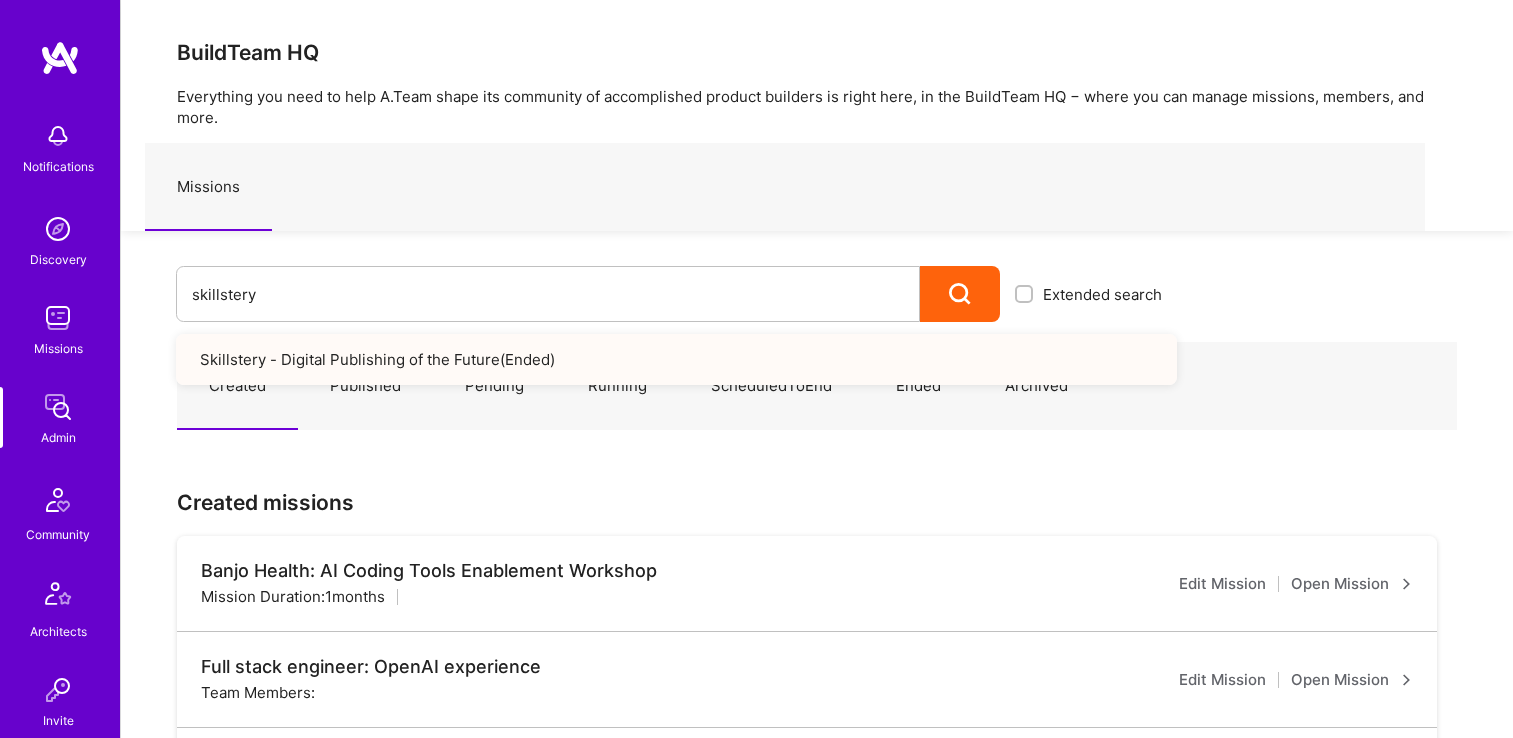 scroll, scrollTop: 0, scrollLeft: 0, axis: both 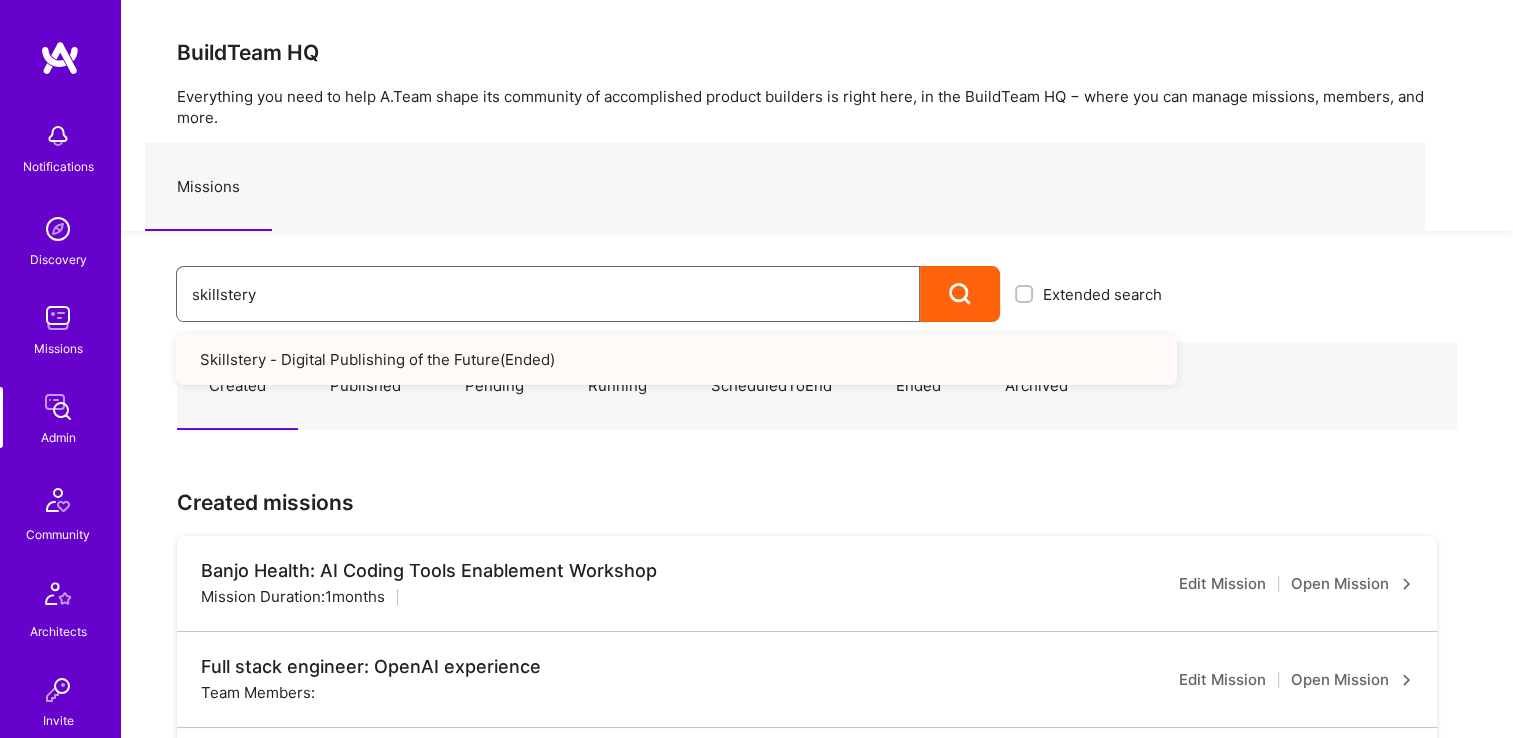 drag, startPoint x: 333, startPoint y: 272, endPoint x: 204, endPoint y: 331, distance: 141.85204 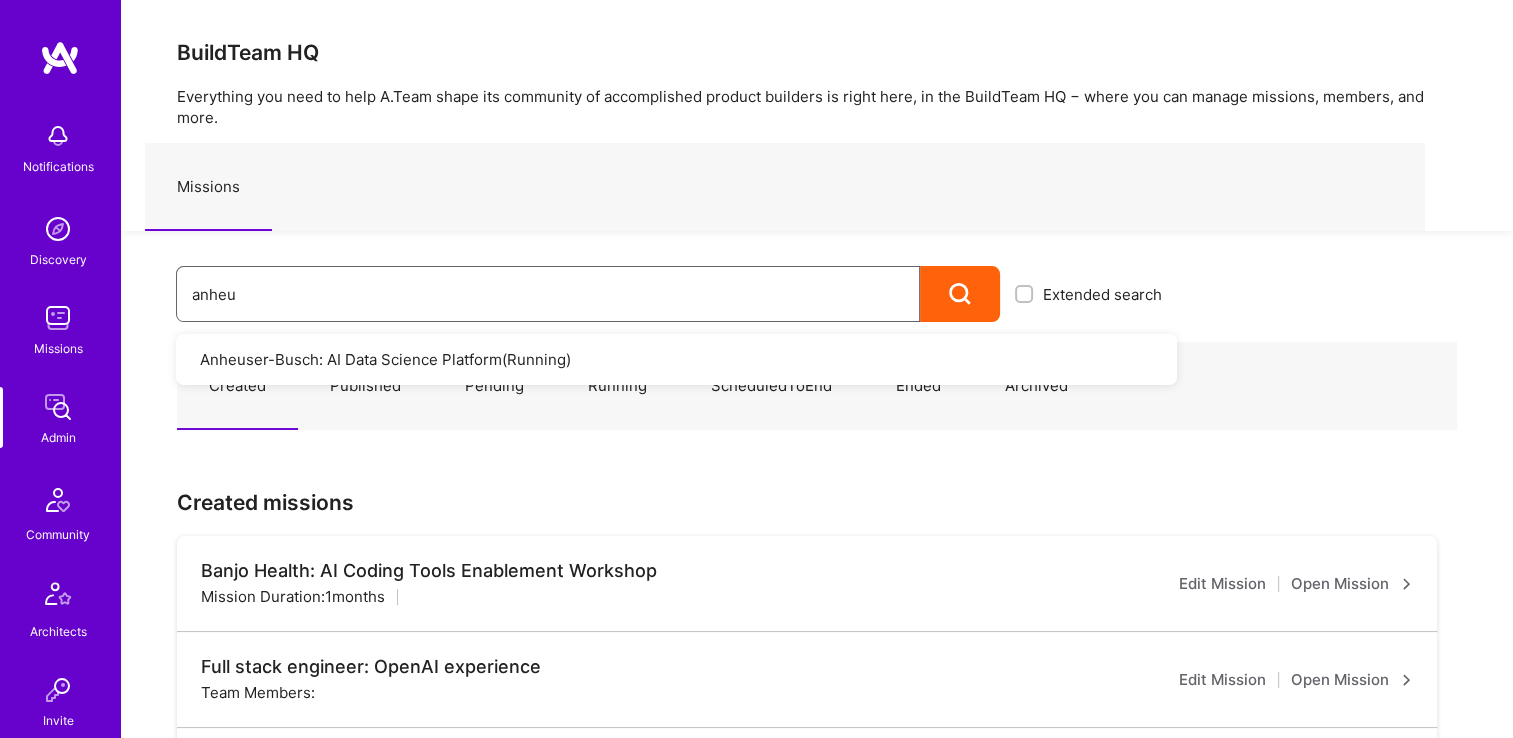 type on "anheu" 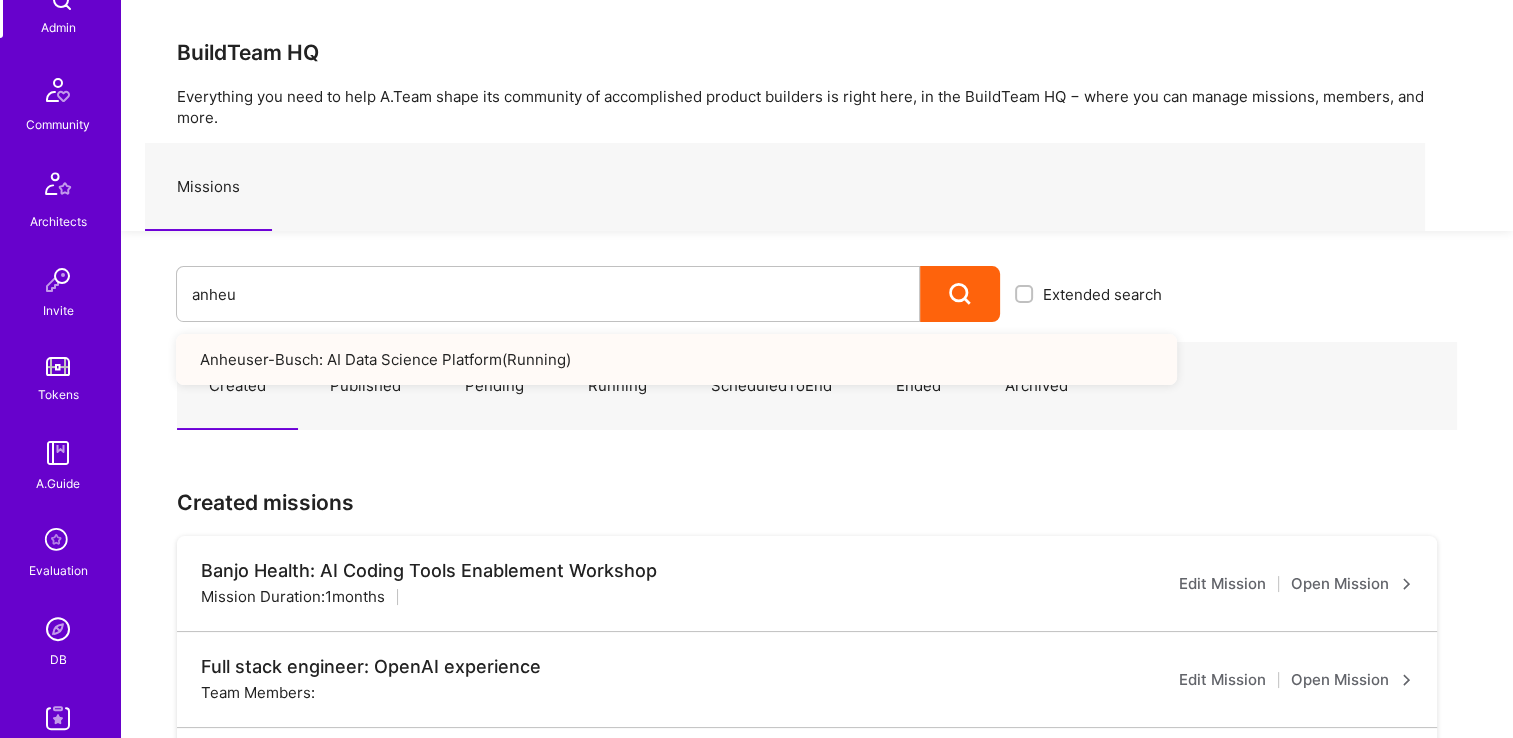scroll, scrollTop: 600, scrollLeft: 0, axis: vertical 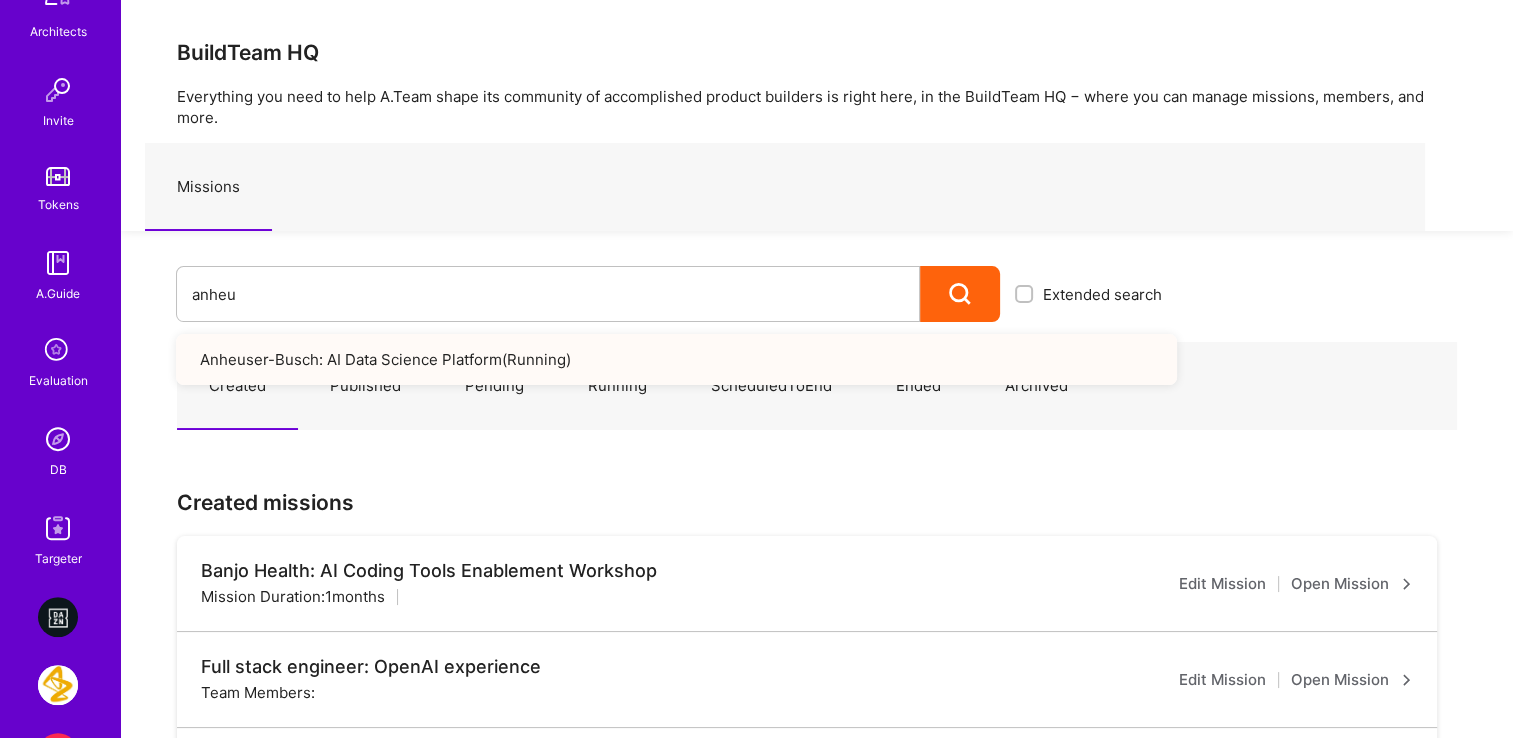 click on "DB" at bounding box center [58, 469] 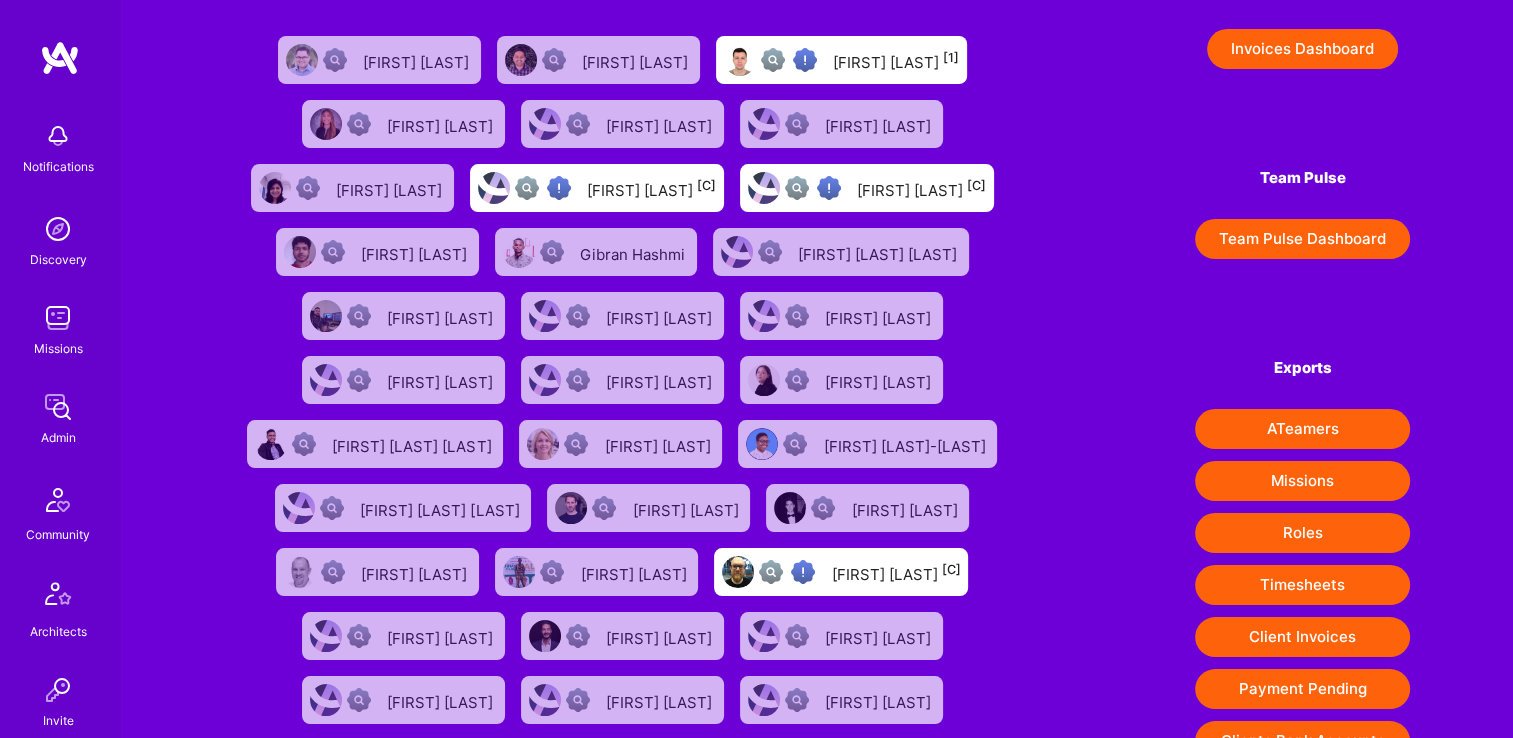scroll, scrollTop: 300, scrollLeft: 0, axis: vertical 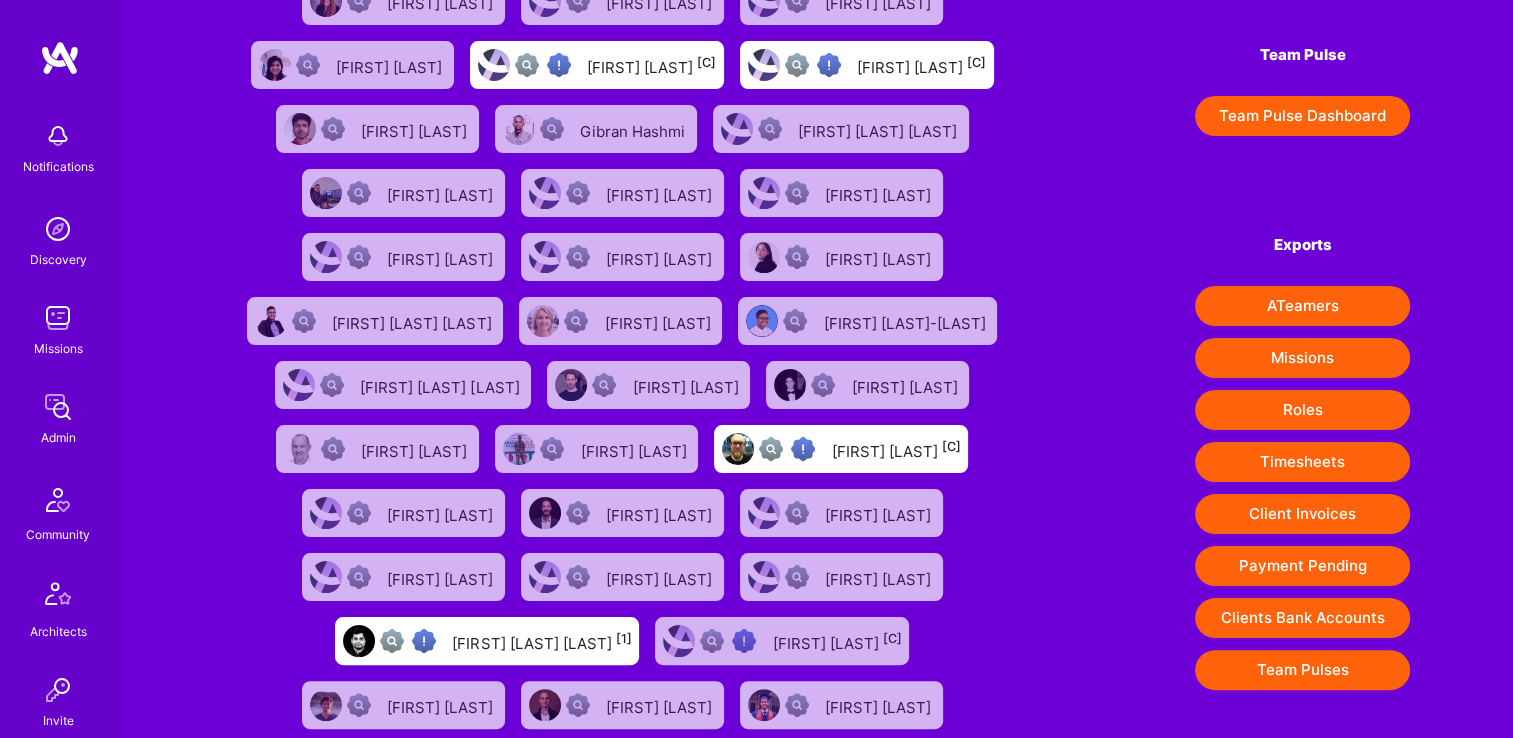 click on "Timesheets" at bounding box center (1302, 462) 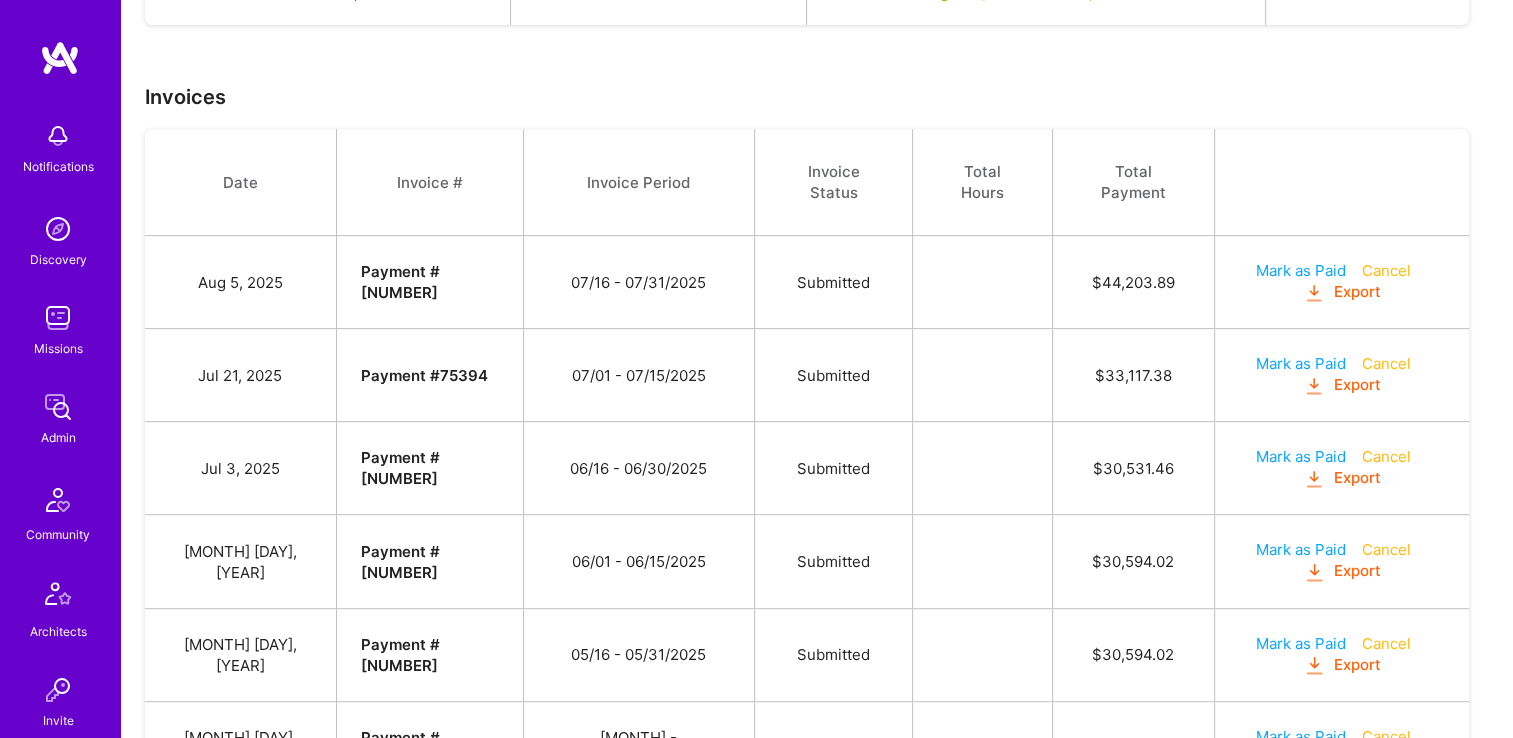 scroll, scrollTop: 895, scrollLeft: 0, axis: vertical 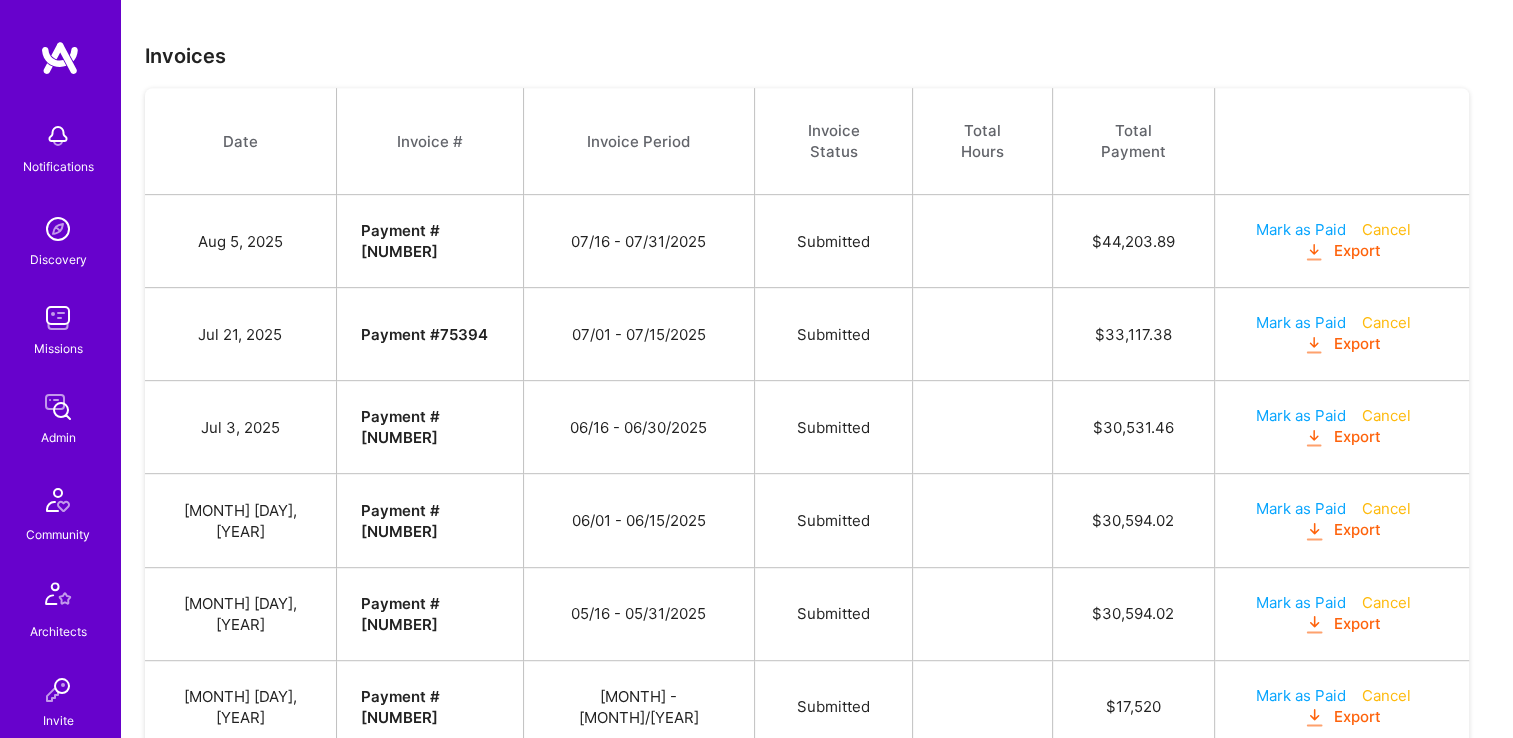 click on "Export" at bounding box center [1342, 344] 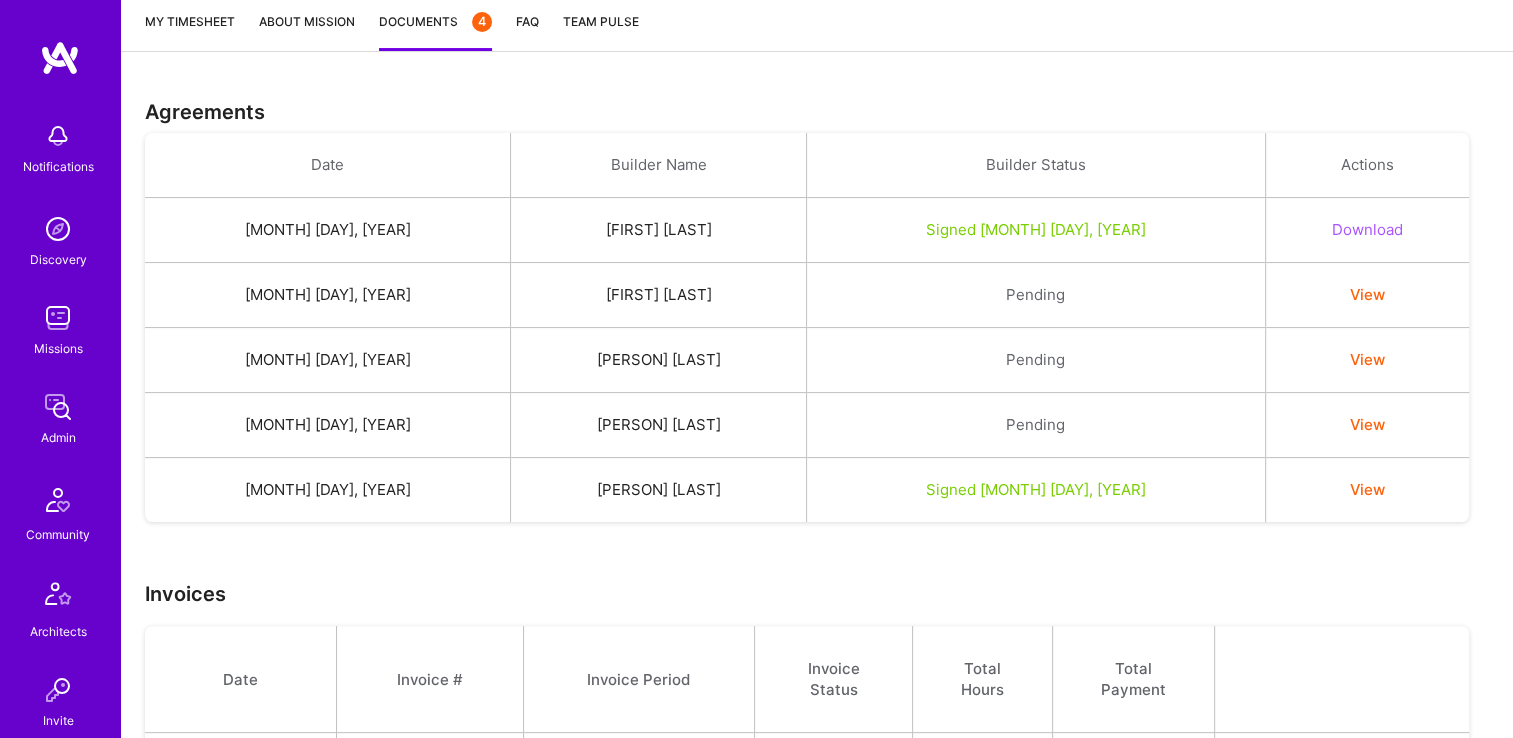 scroll, scrollTop: 95, scrollLeft: 0, axis: vertical 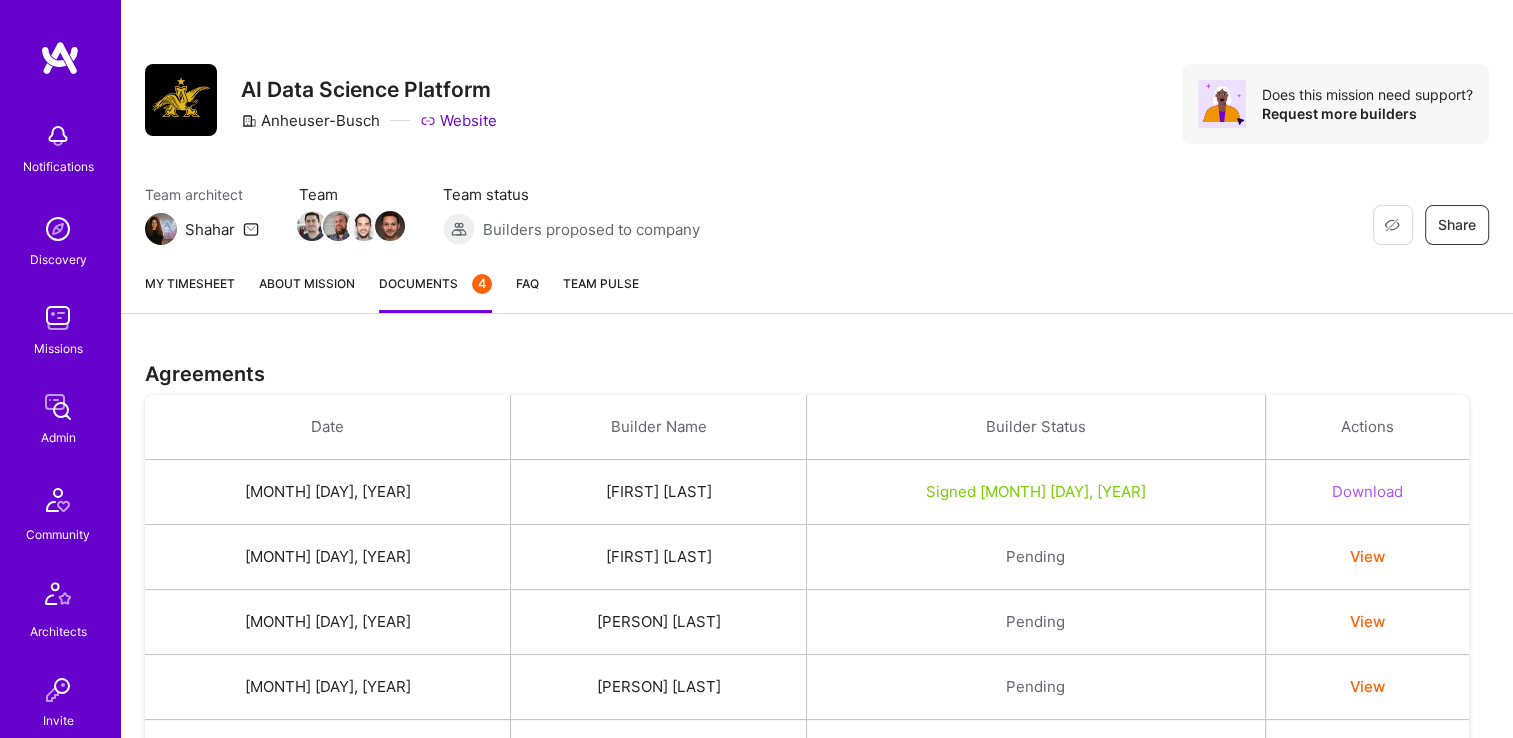 click on "My timesheet" at bounding box center [190, 293] 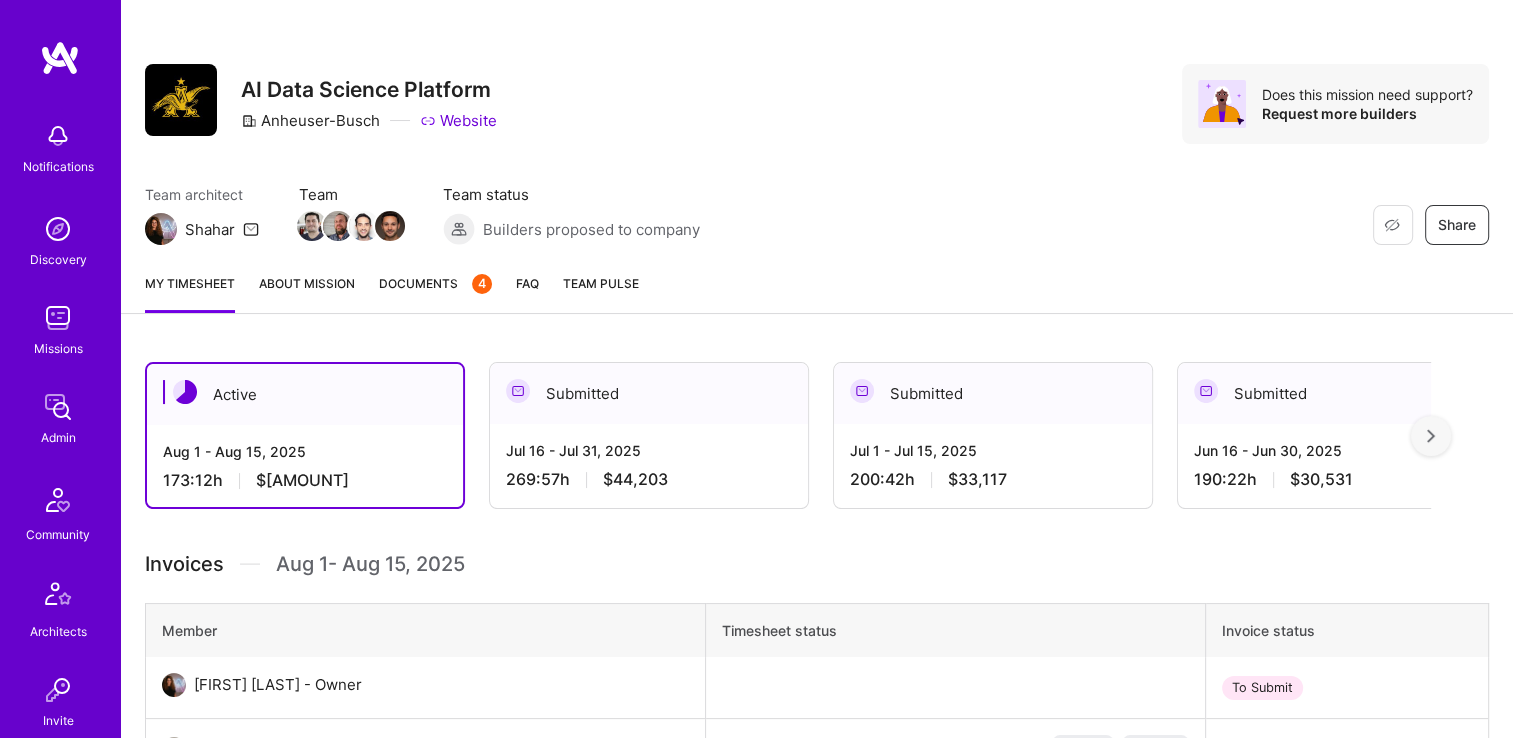 scroll, scrollTop: 0, scrollLeft: 0, axis: both 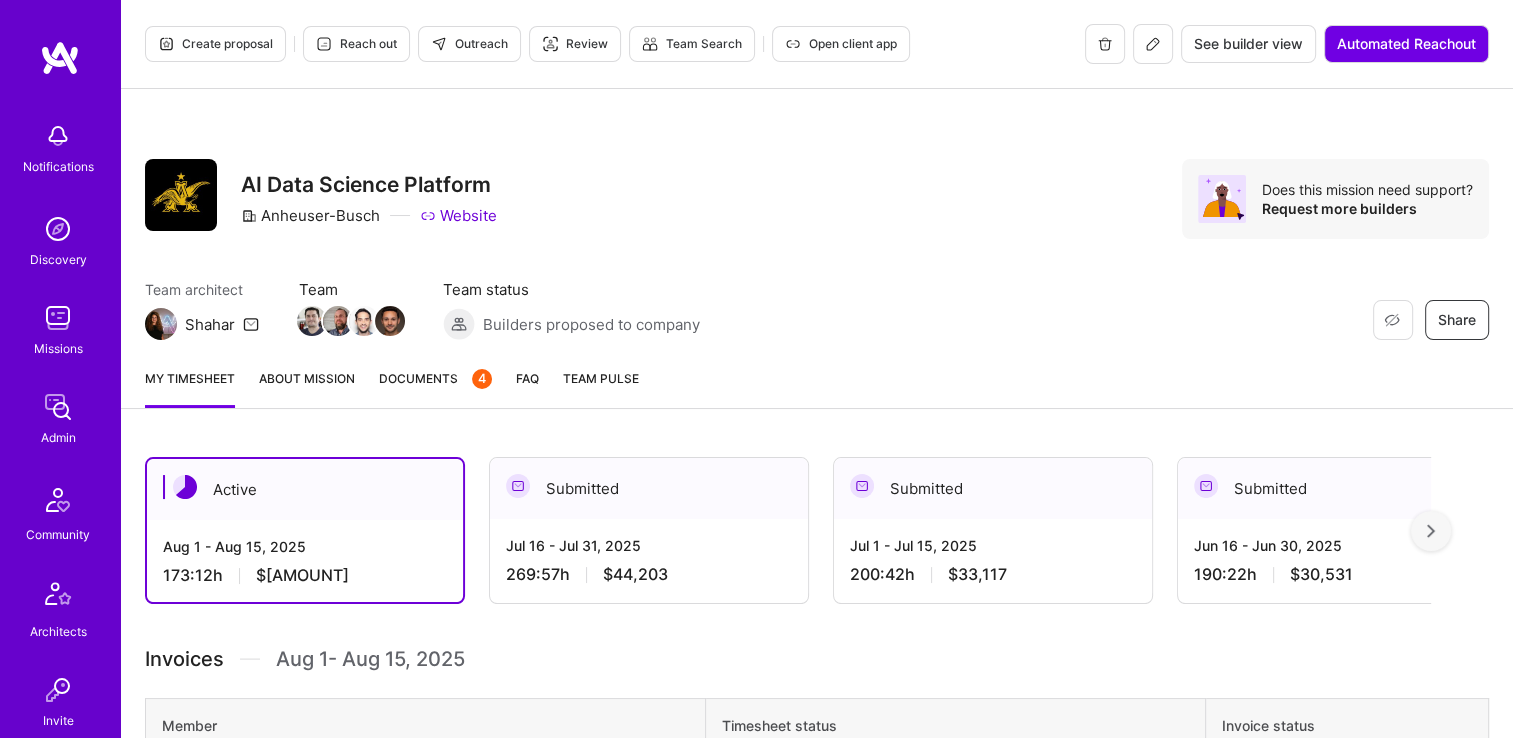 click at bounding box center (1431, 531) 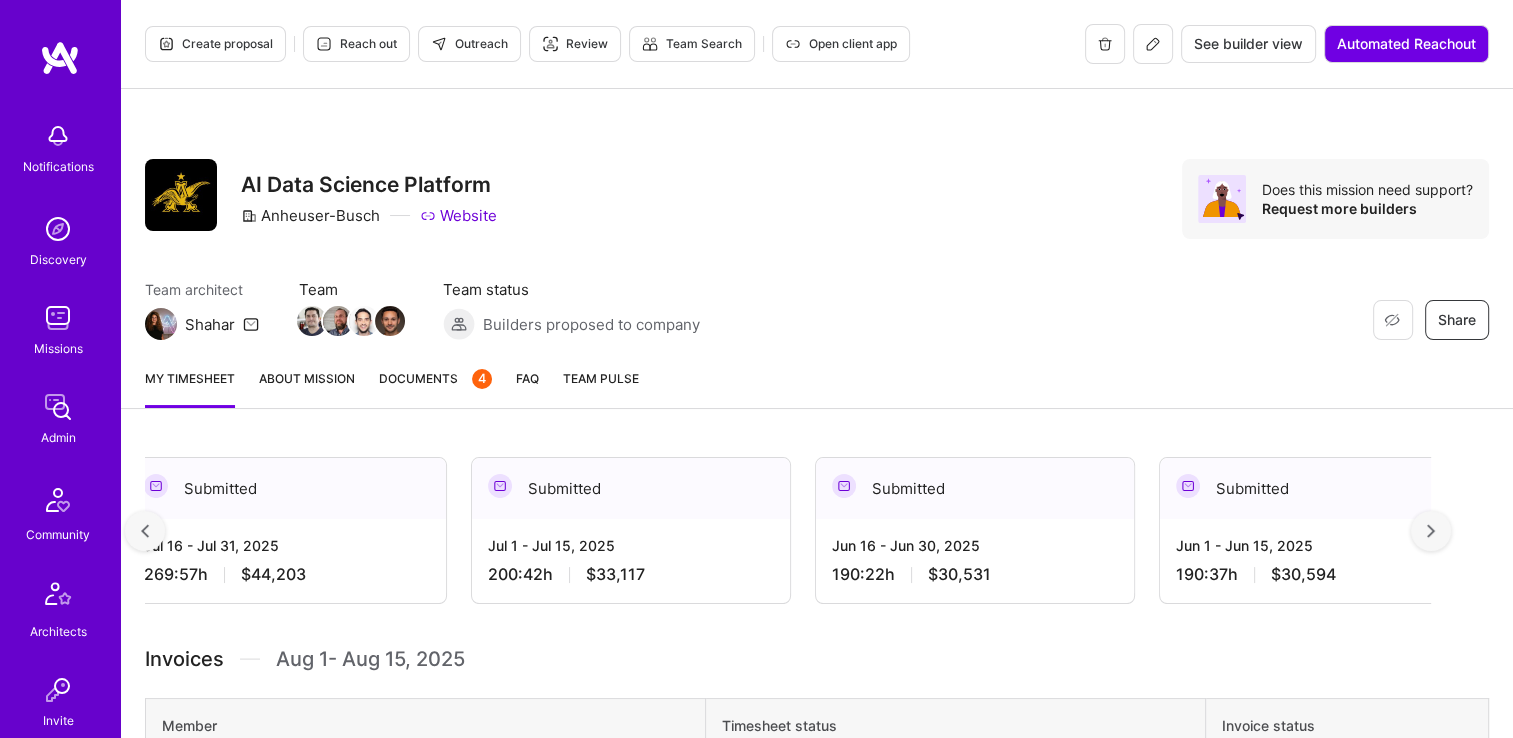 click at bounding box center [1431, 531] 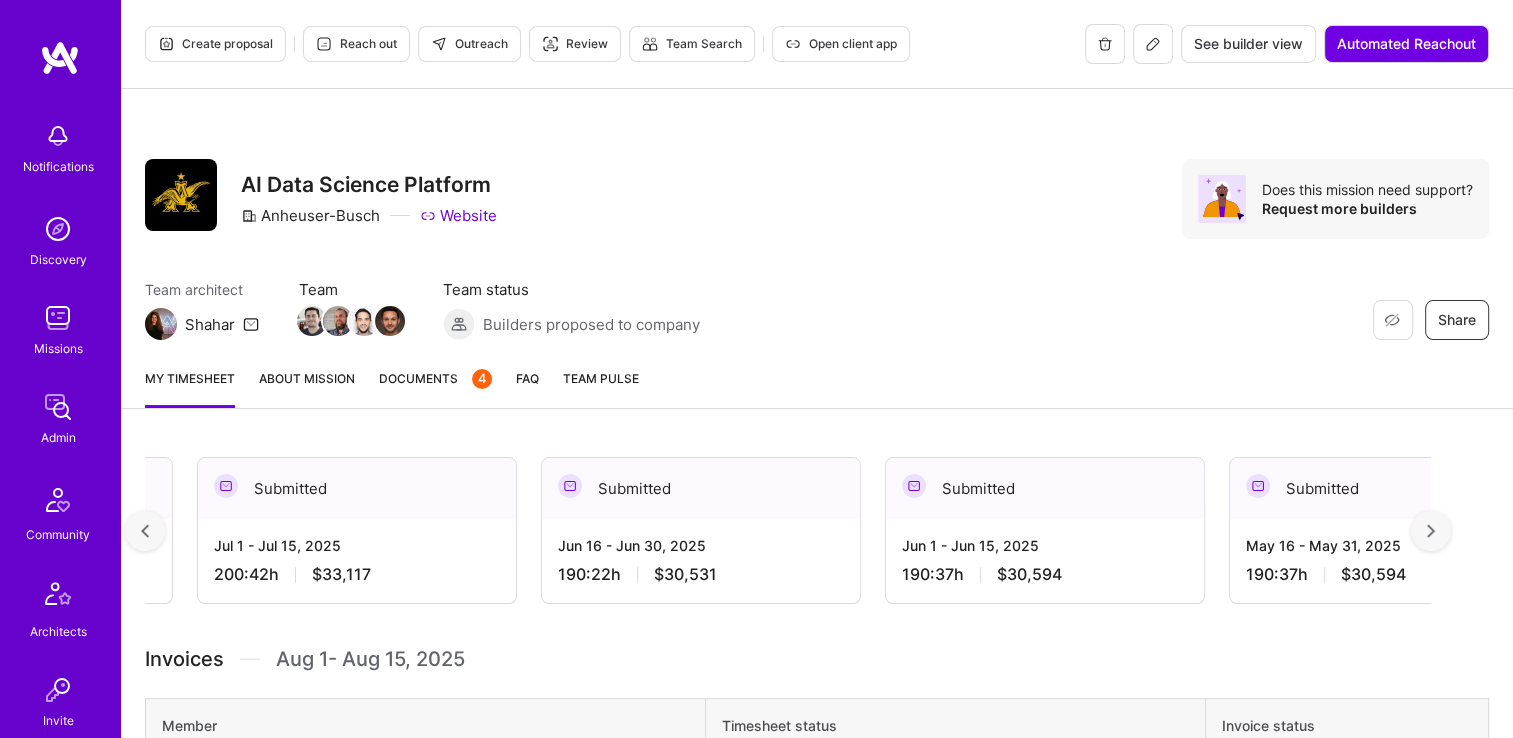 scroll, scrollTop: 0, scrollLeft: 724, axis: horizontal 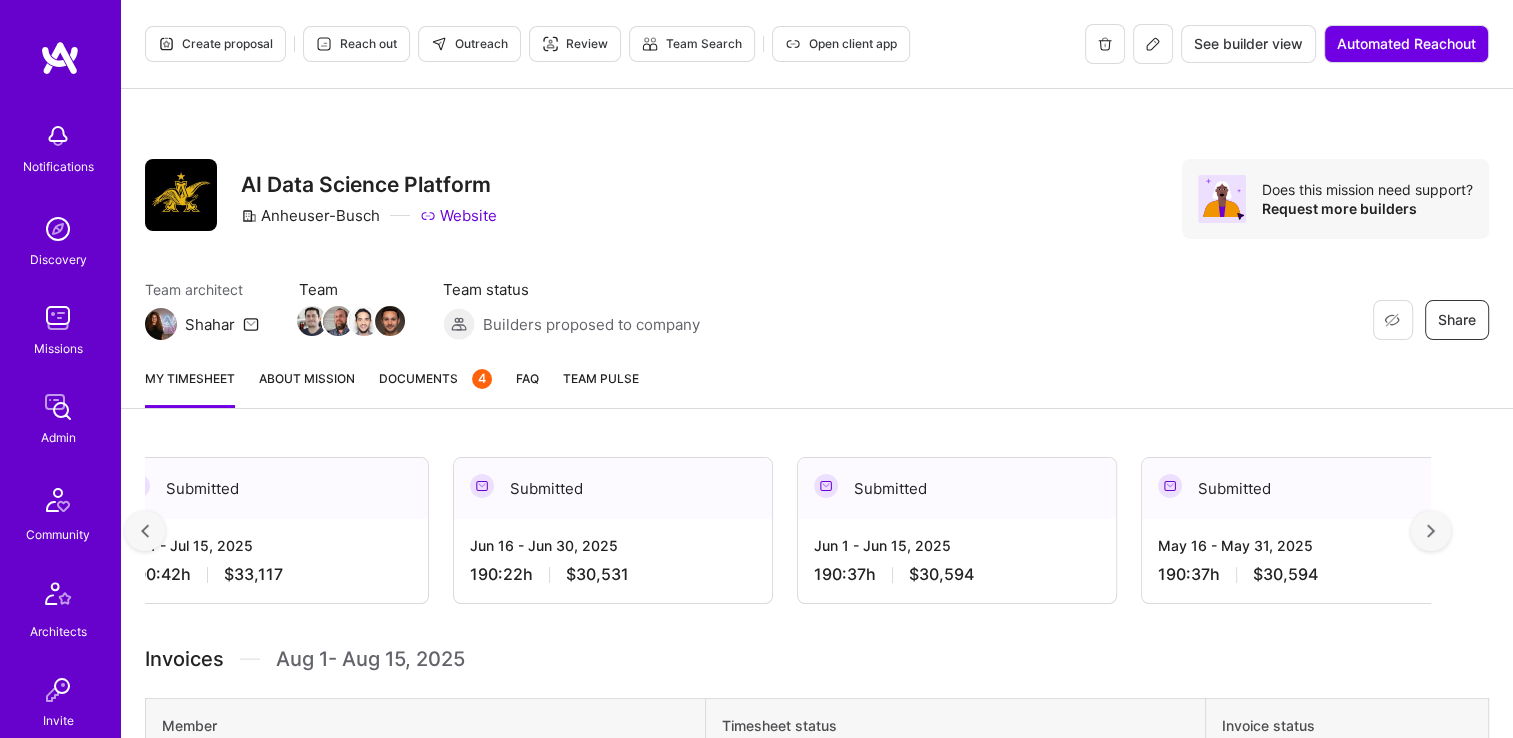 click at bounding box center [1431, 531] 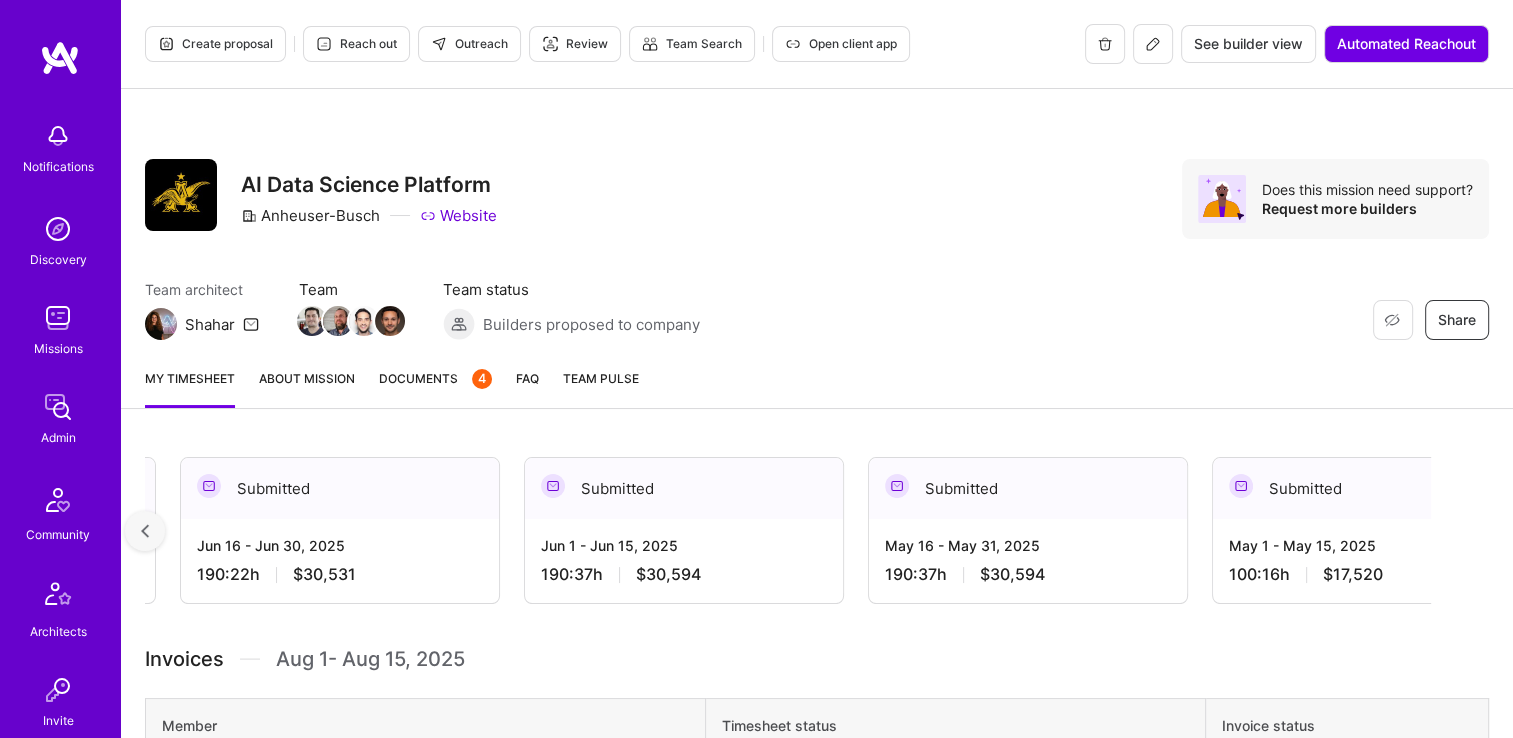 scroll, scrollTop: 0, scrollLeft: 1084, axis: horizontal 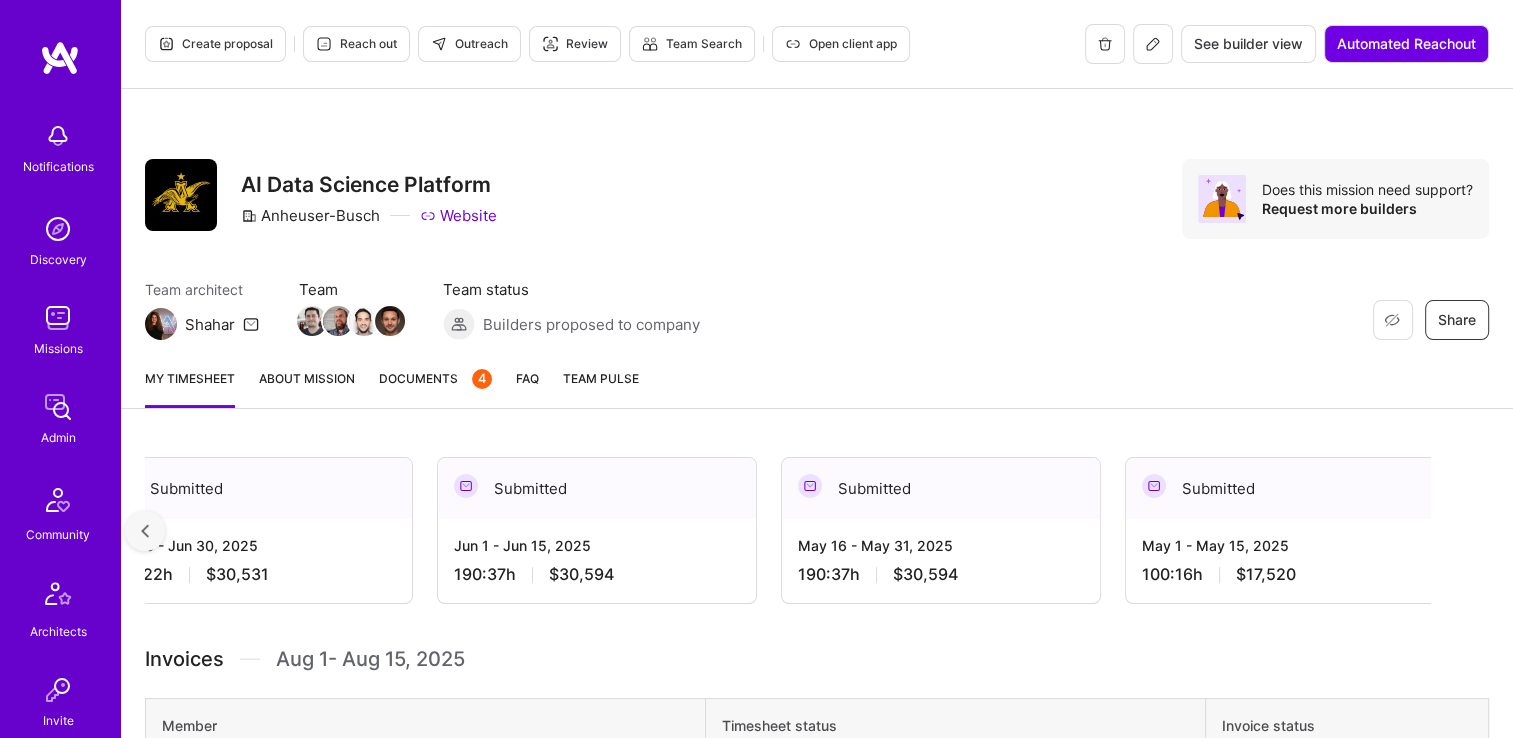 click on "$17,520" at bounding box center (1266, 574) 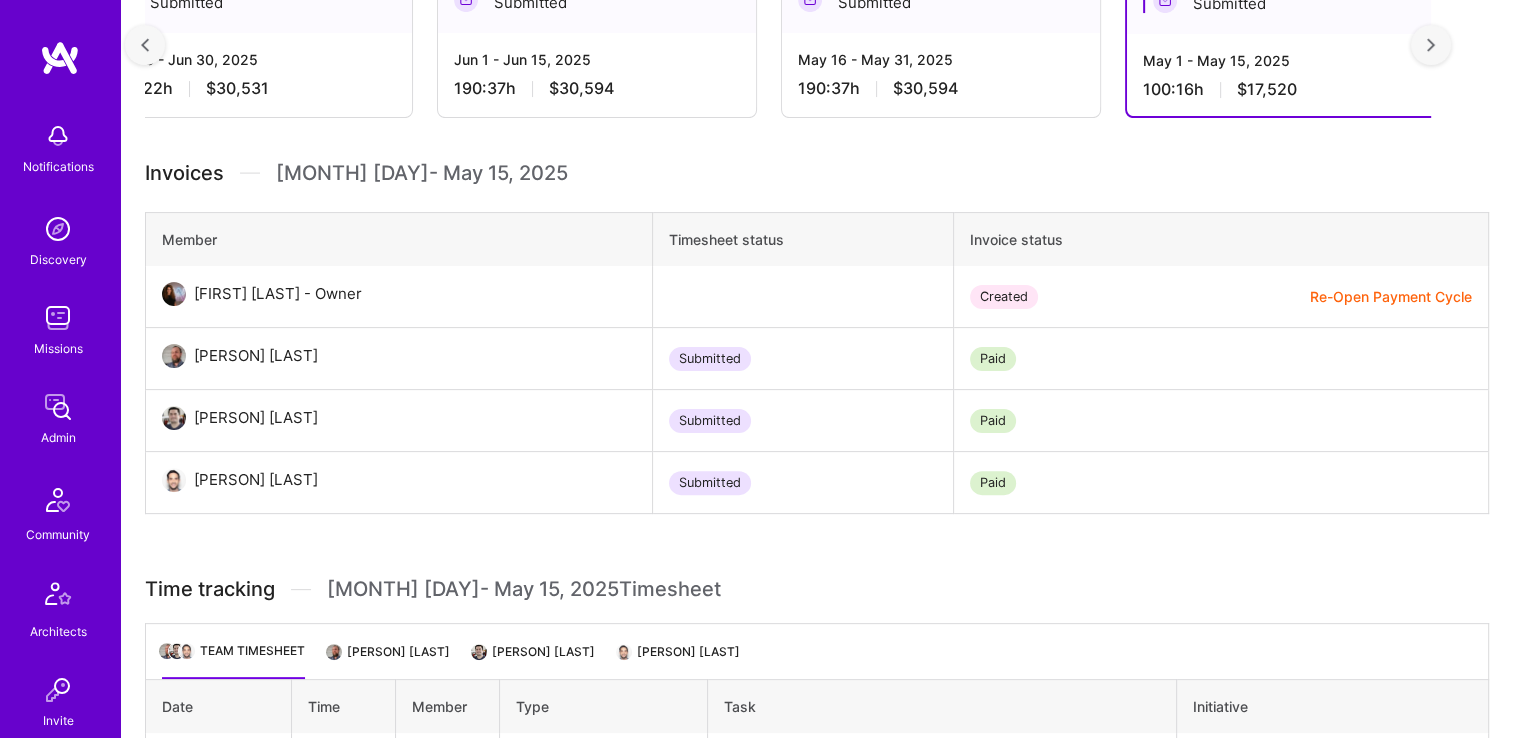 scroll, scrollTop: 500, scrollLeft: 0, axis: vertical 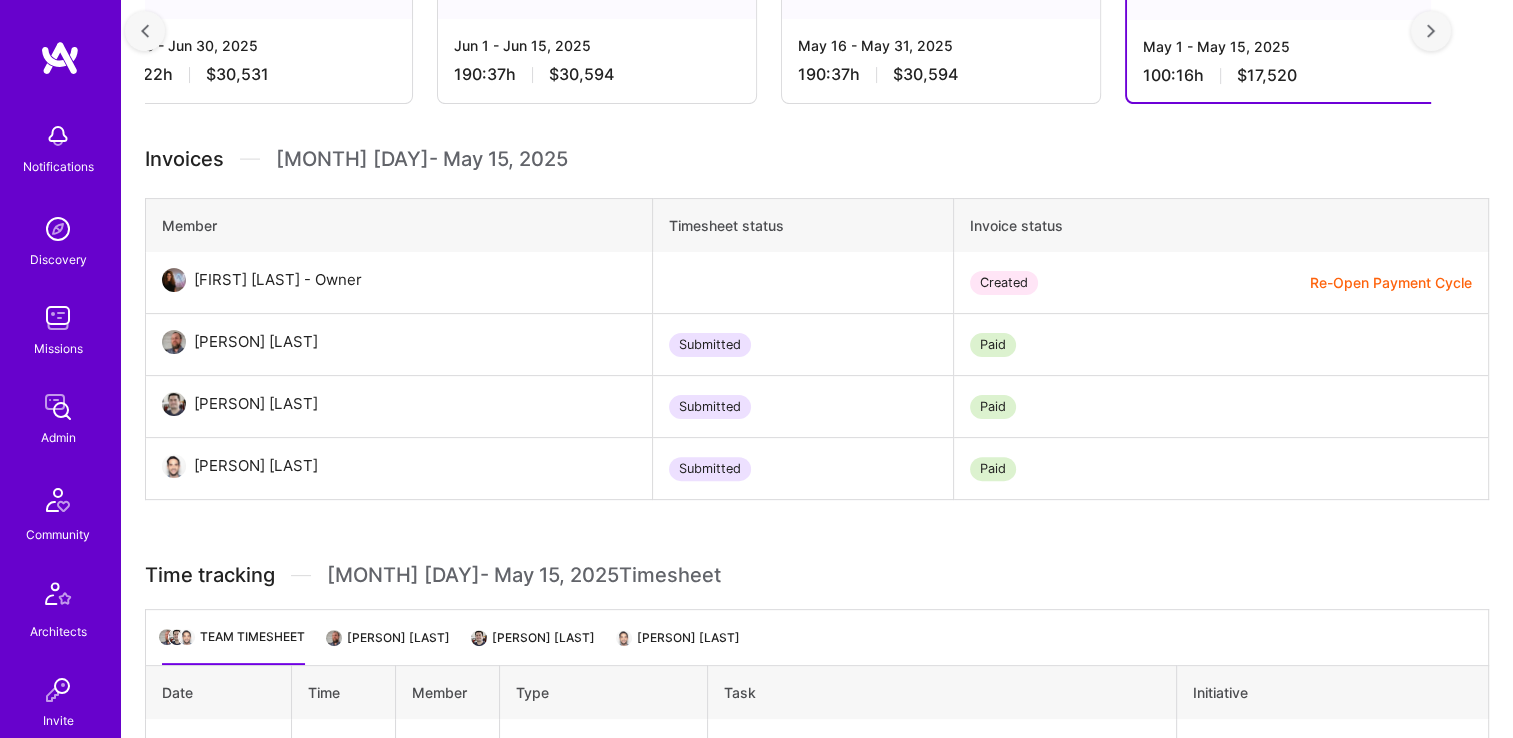click on "Active [MONTH] - [MONTH], [YEAR] [TIME] h $[AMOUNT] Submitted [MONTH] - [MONTH]/[YEAR] [TIME] h $[AMOUNT] Submitted [MONTH] - [MONTH]/[YEAR] [TIME] h $[AMOUNT] Submitted [MONTH] - [MONTH]/[YEAR] [TIME] h $[AMOUNT] Submitted [MONTH] - [MONTH]/[YEAR] [TIME] h $[AMOUNT] Submitted [MONTH] - [MONTH]/[YEAR] [TIME] h $[AMOUNT] Submitted [MONTH] - [MONTH]/[YEAR] [TIME] h $[AMOUNT] Invoices [MONTH] - [MONTH], [YEAR] Member Timesheet status Invoice status [PERSON] [LAST] - Owner Created Re-Open Payment Cycle [PERSON] [LAST] Submitted Paid [PERSON] [LAST] Submitted Paid [PERSON] [LAST] Submitted Paid Time tracking [MONTH] [DAY] - [MONTH] [DAY], [YEAR] Timesheet Team timesheet [PERSON] [LAST] [PERSON] [LAST] [PERSON] [LAST] Date Time Member Type Task Initiative [DAY], [MONTH] [DAY] [TIME] Data & Analysis First day General [DAY], [MONTH] [DAY] [TIME] Operational Onboarding & Kick-off onboarding [DAY], [MONTH] [DAY] — — — — — [DAY], [MONTH] [DAY] — — — — — [DAY], [MONTH] [DAY] — — — — — [DAY], [MONTH] [DAY] — — — — — [DAY], [MONTH] [DAY] [TIME] Meetings Internal eng sync General" at bounding box center [817, 1187] 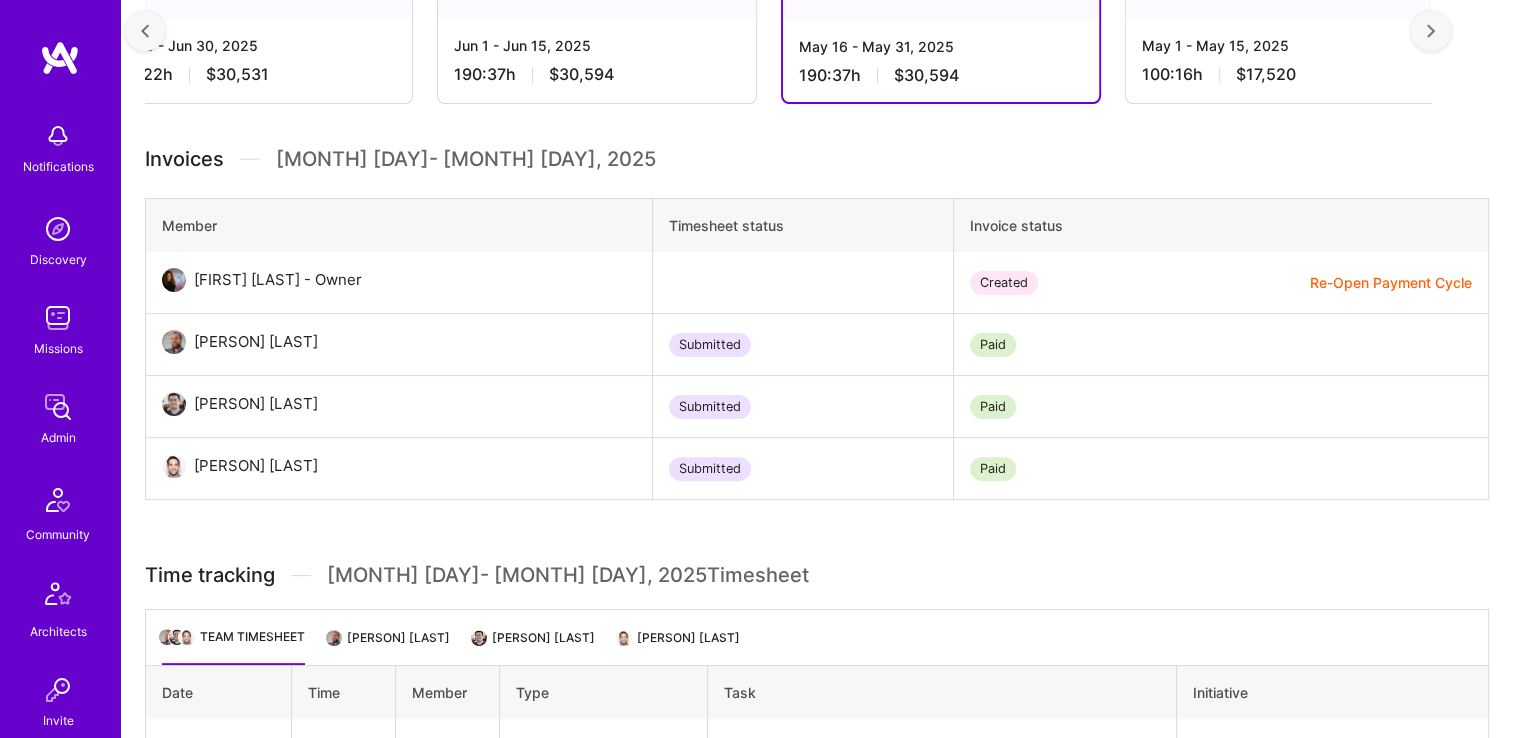 click on "190:37 h    $30,594" at bounding box center (597, 74) 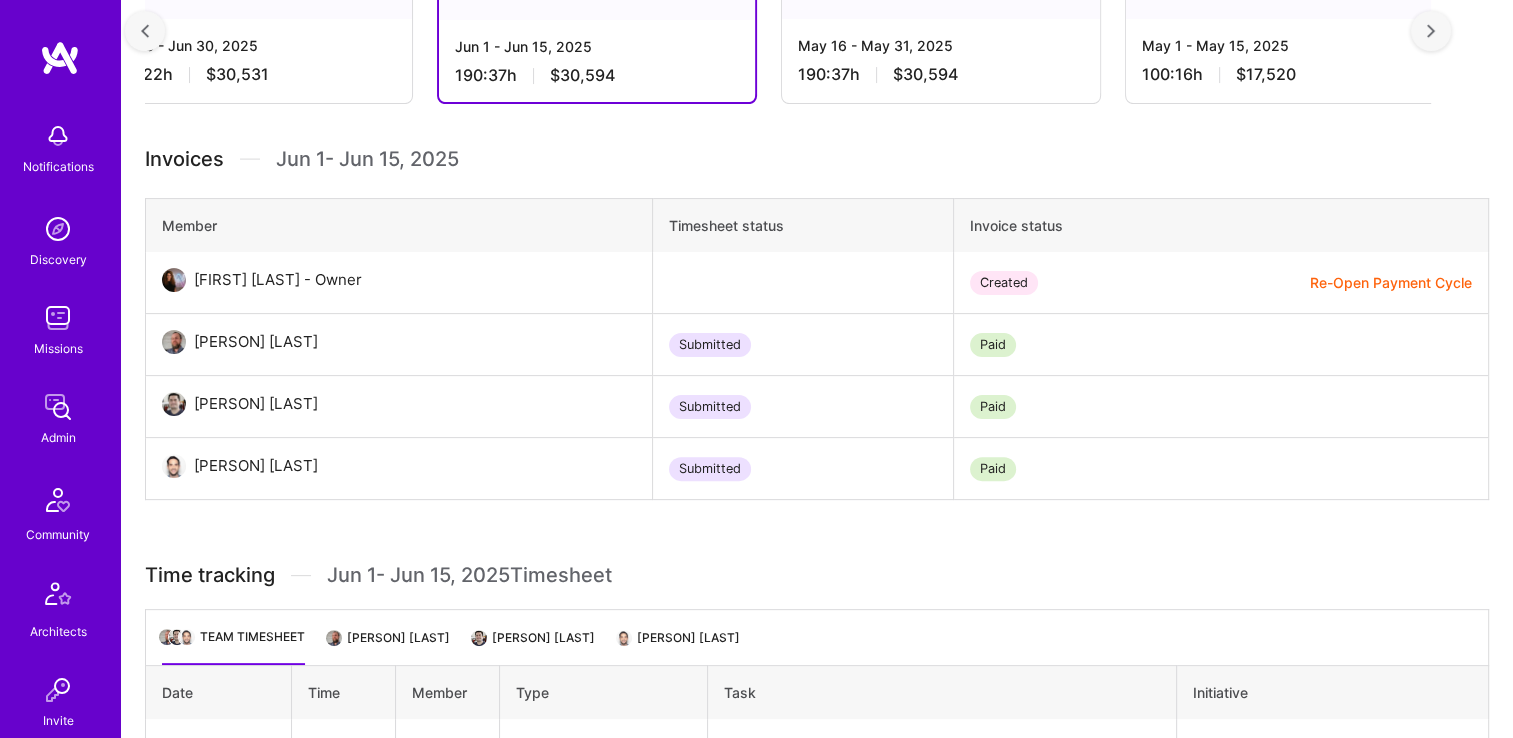 click on "[MONTH] [DAY] - [MONTH] [DAY], [YEAR] [TIME] h    $[AMOUNT]" at bounding box center [253, 60] 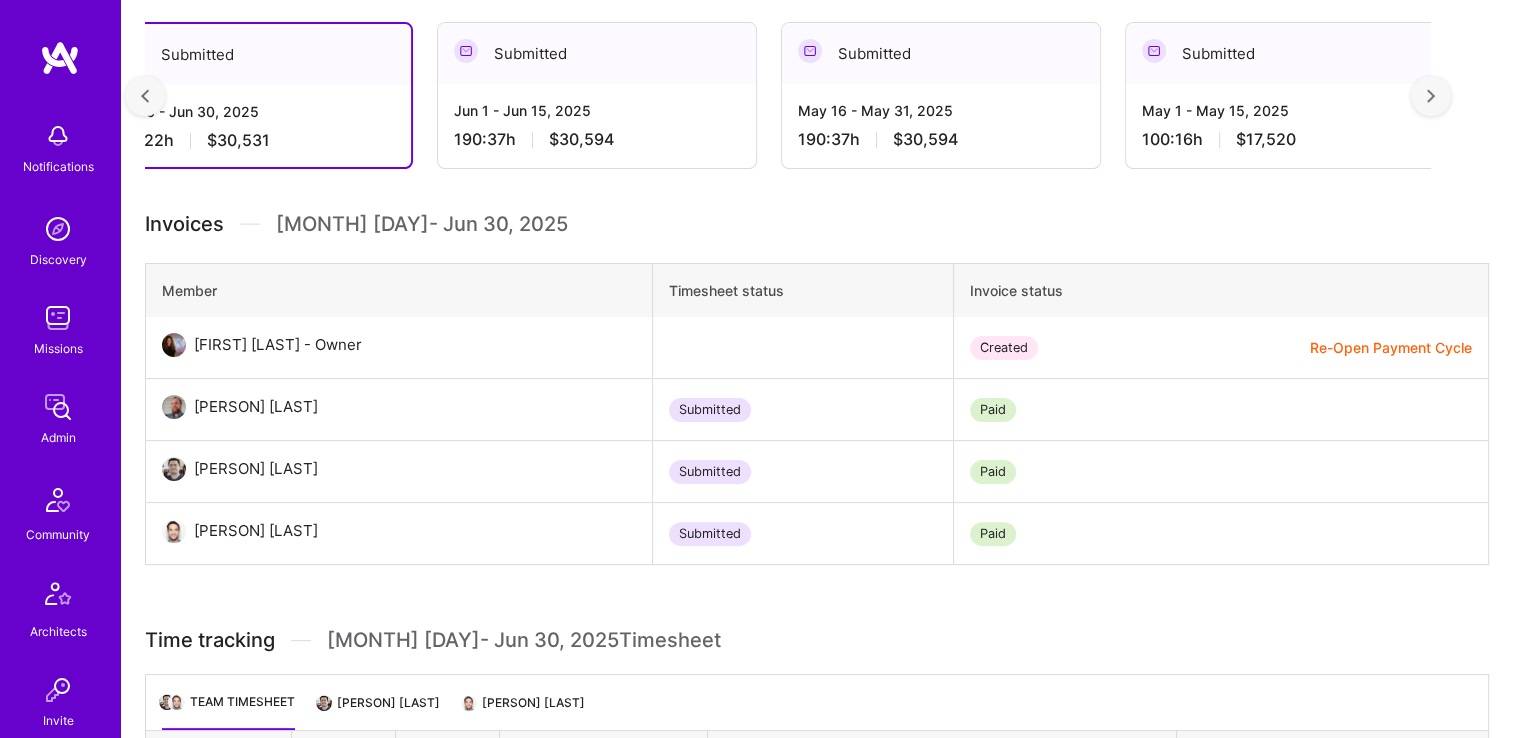 scroll, scrollTop: 400, scrollLeft: 0, axis: vertical 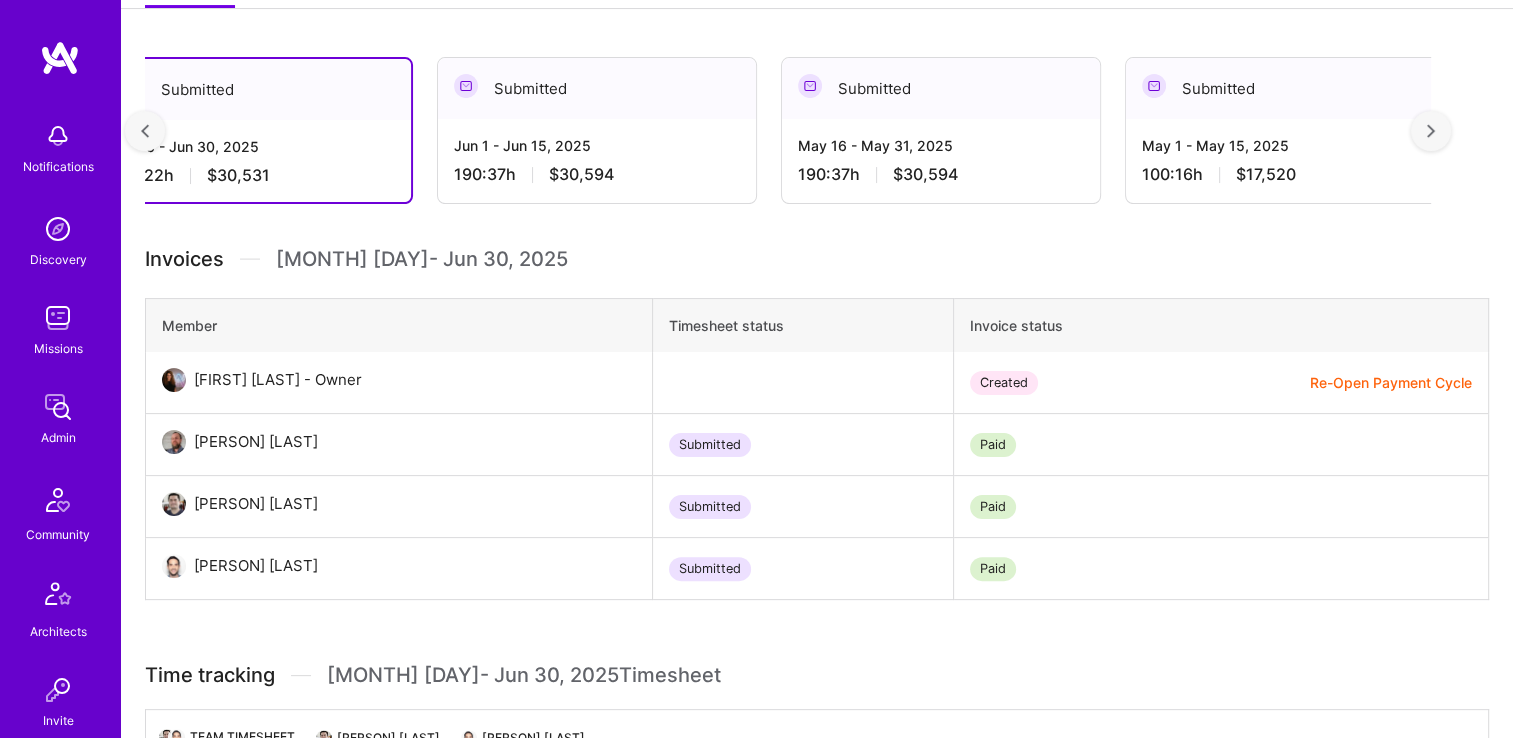 click at bounding box center (145, 131) 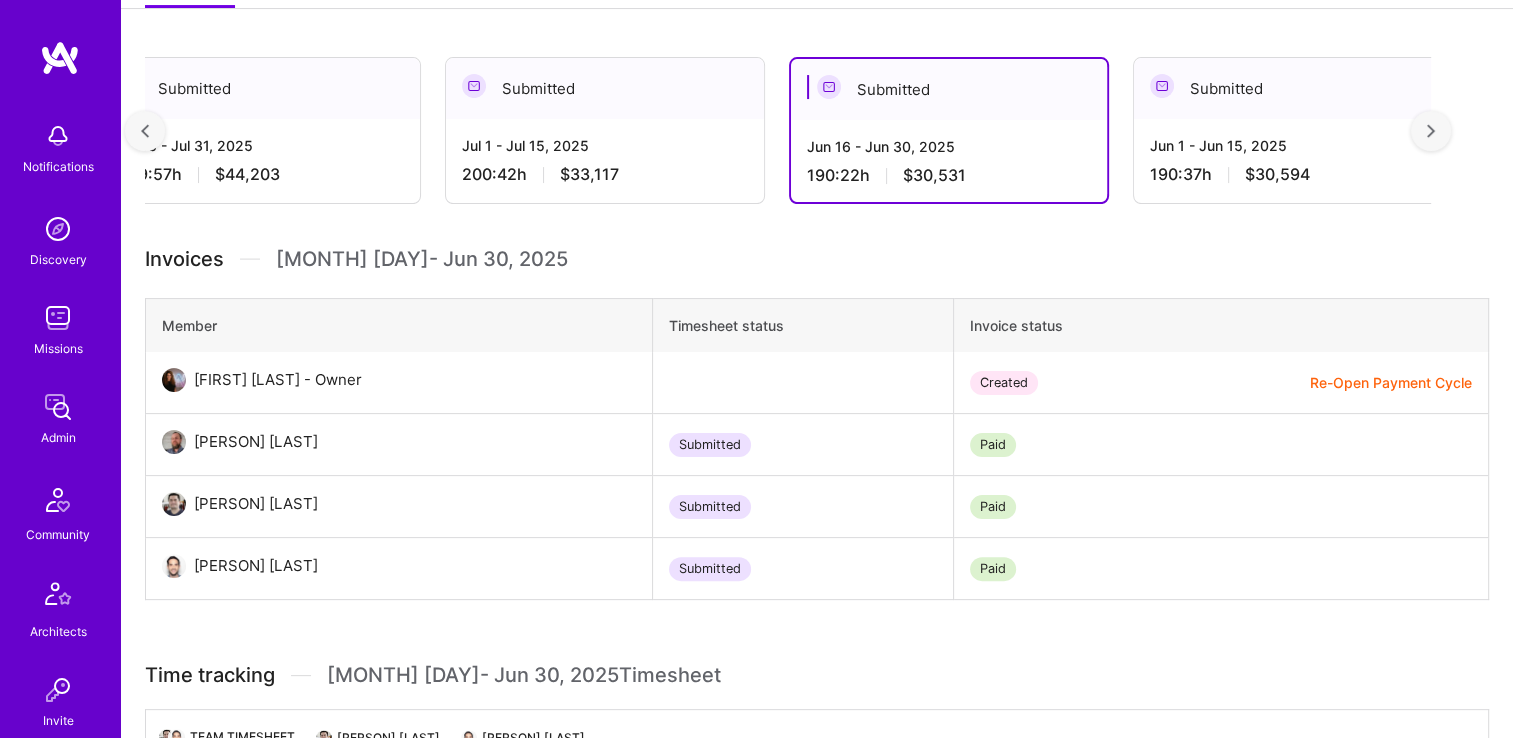 scroll, scrollTop: 0, scrollLeft: 362, axis: horizontal 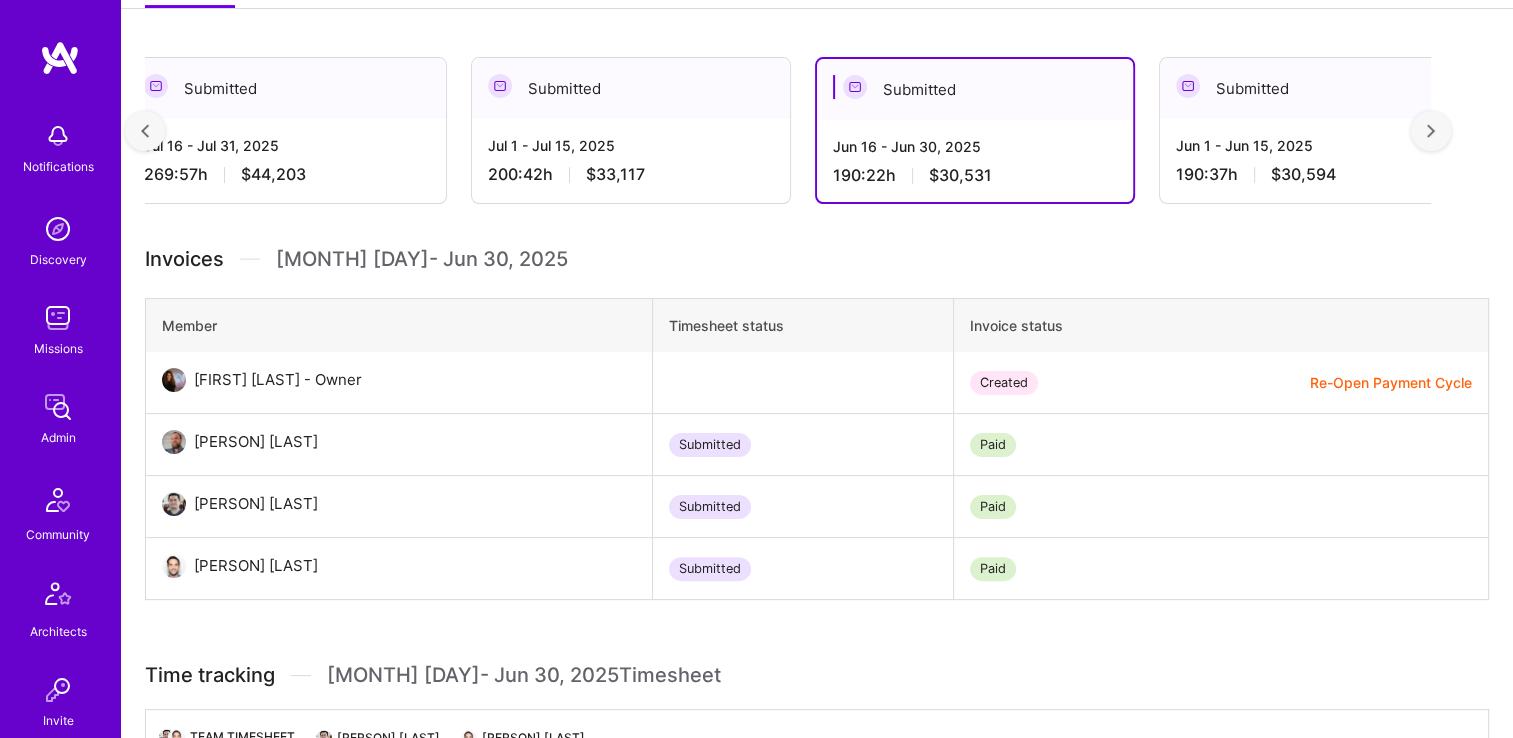 click on "[MONTH] [DAY] - [MONTH] [DAY], [YEAR] [TIME] h    $[AMOUNT]" at bounding box center (631, 160) 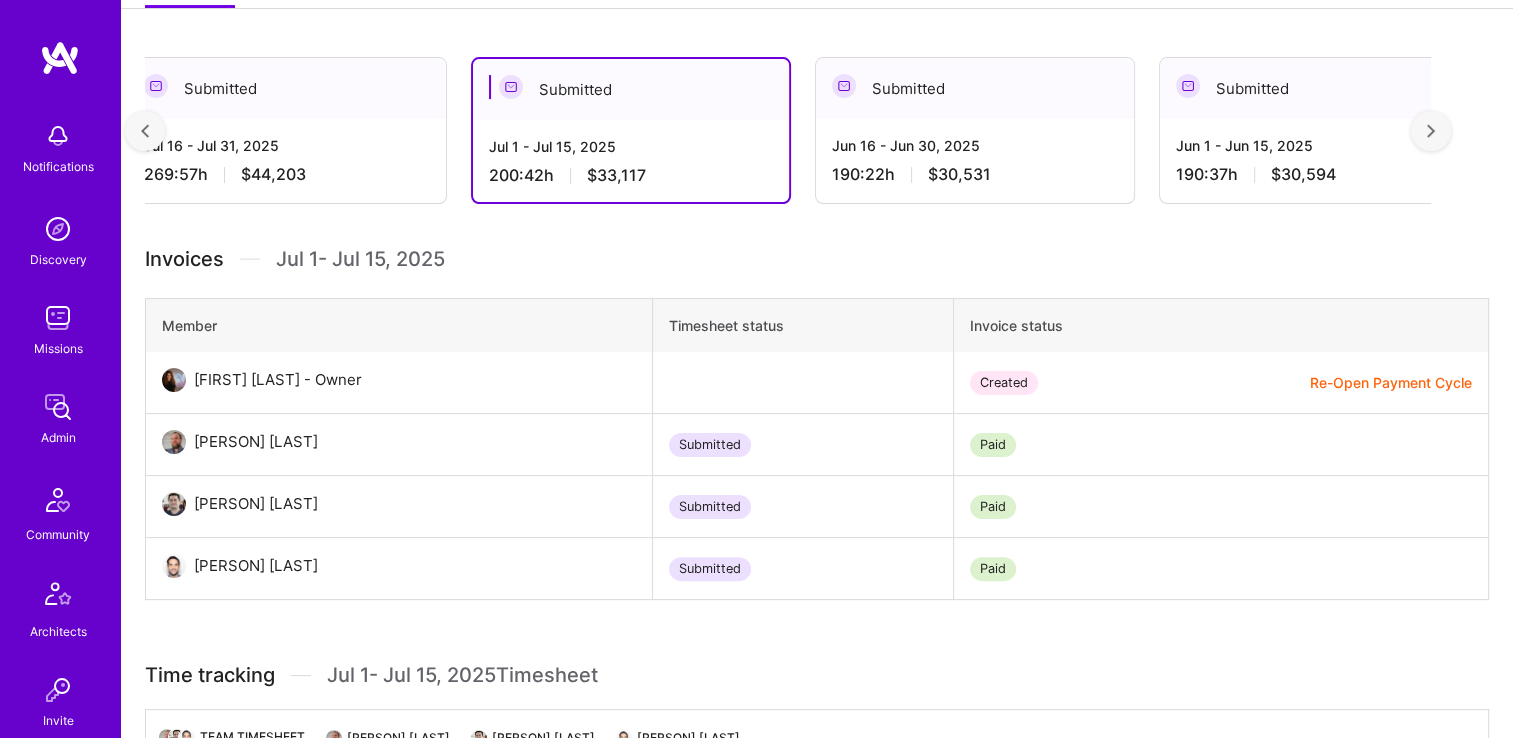 click on "$44,203" at bounding box center [273, 174] 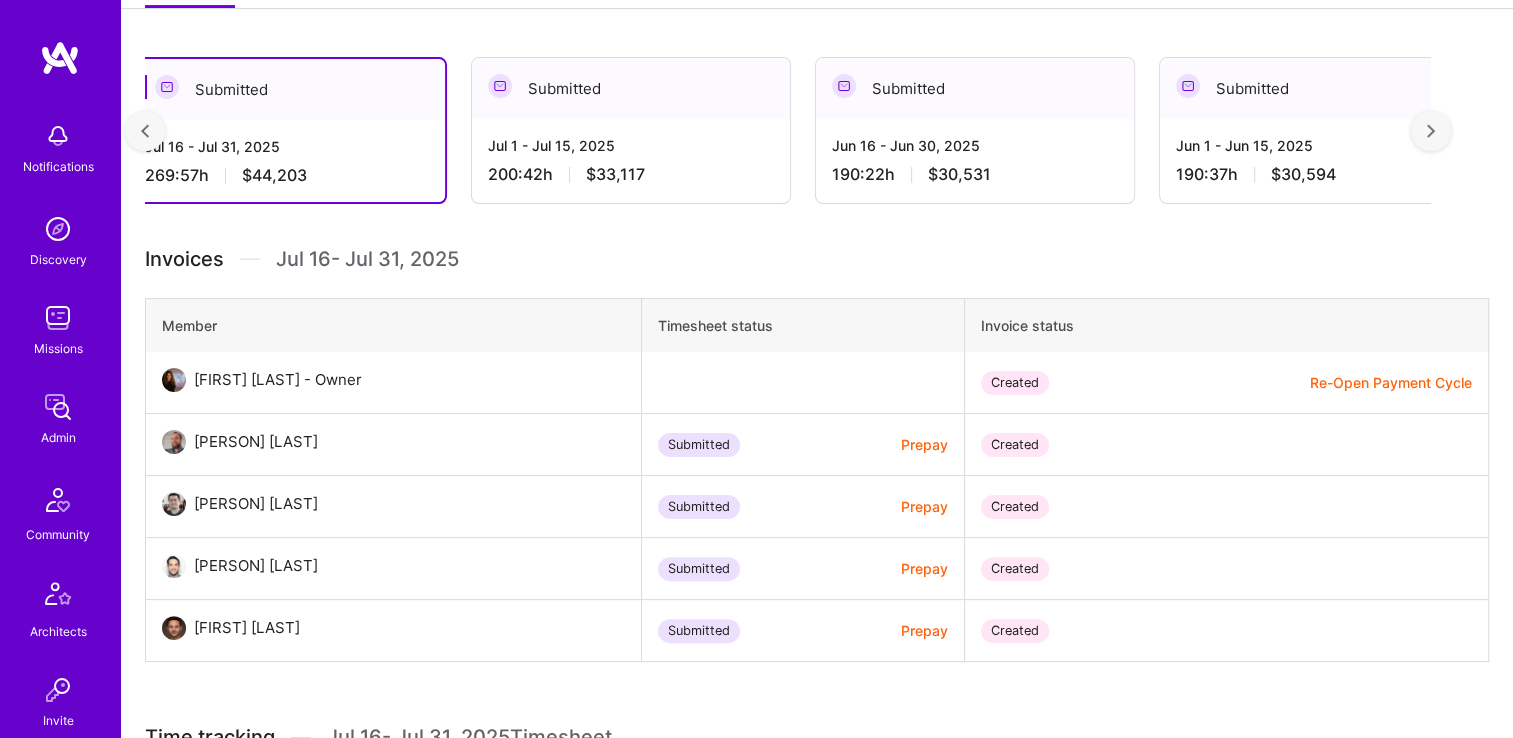 click at bounding box center [145, 131] 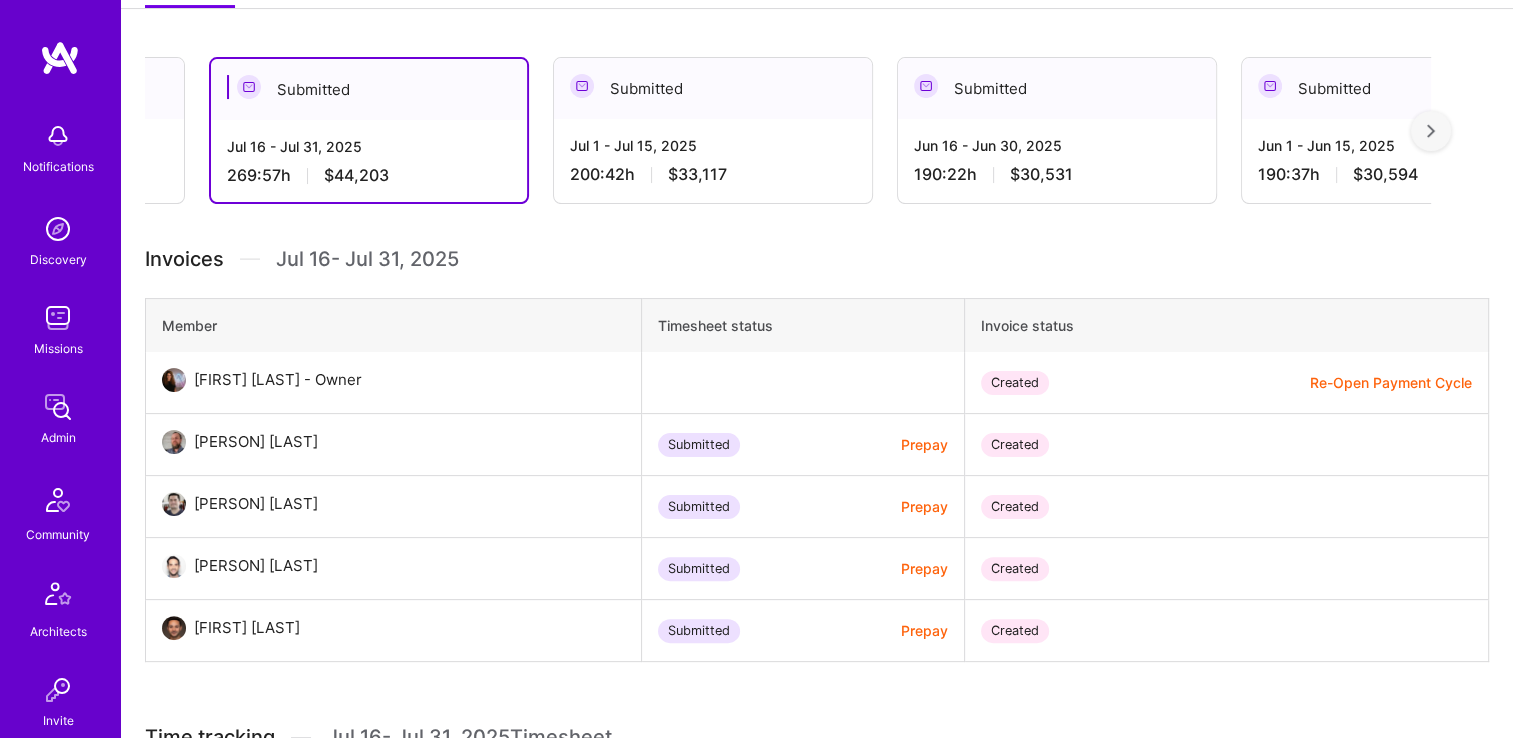 scroll, scrollTop: 0, scrollLeft: 0, axis: both 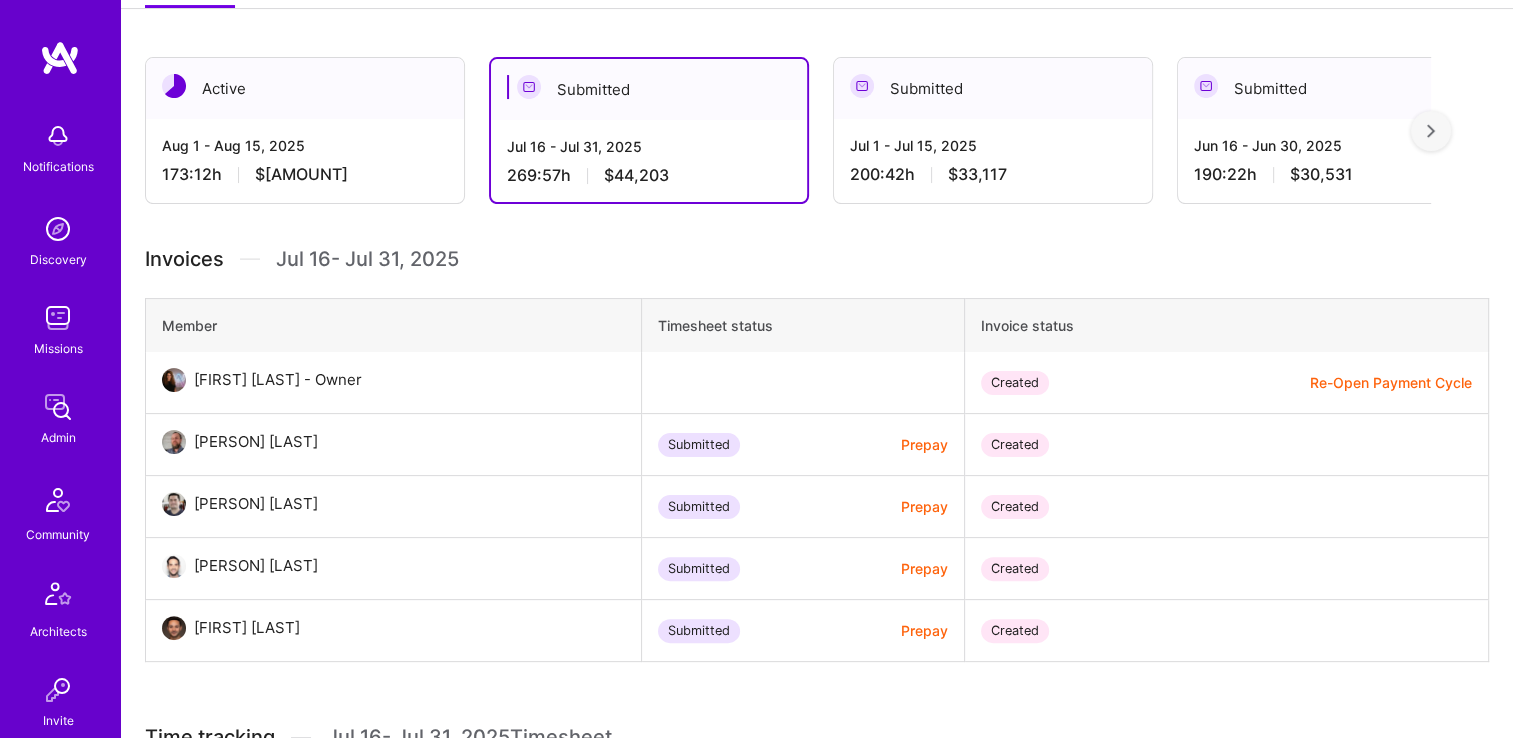 click on "$33,117" at bounding box center [977, 174] 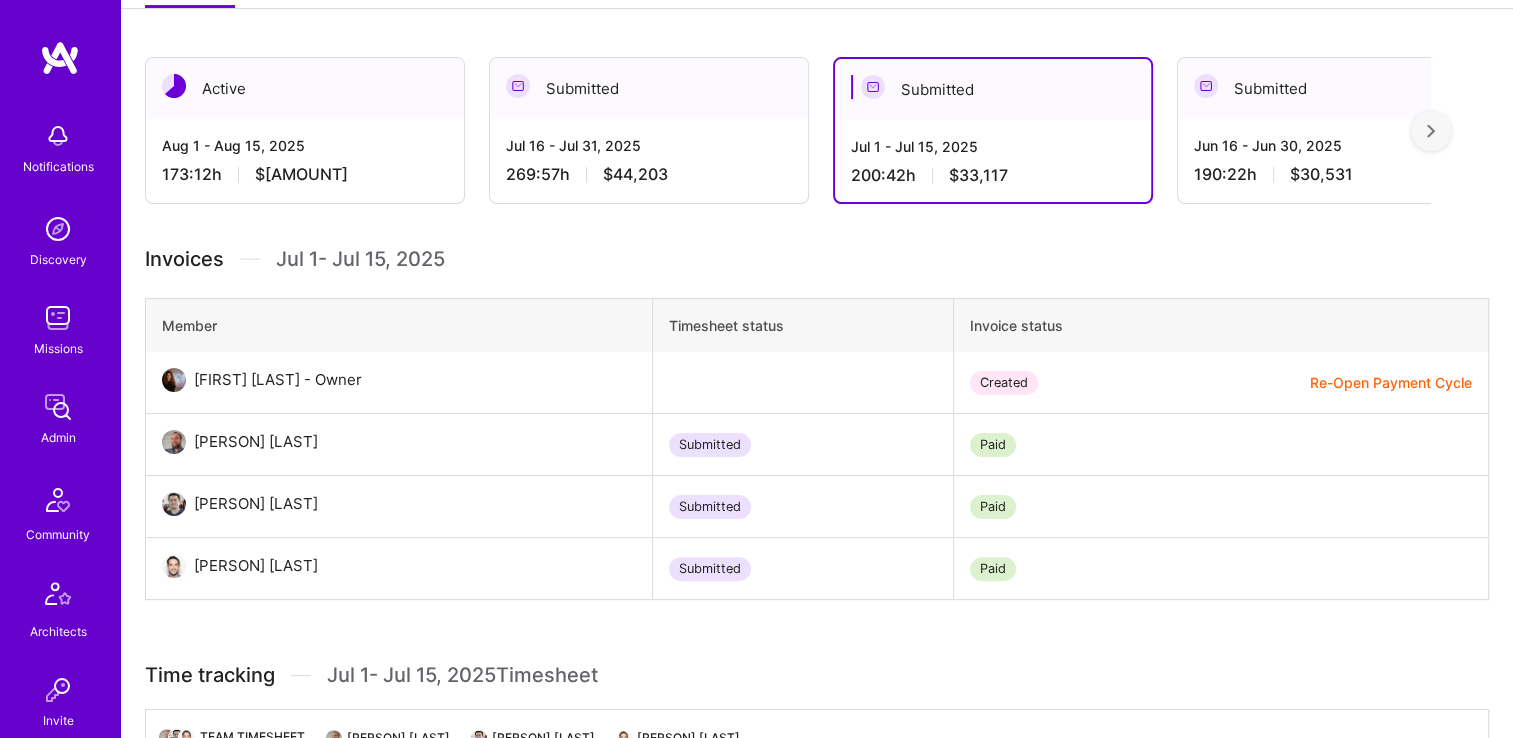 drag, startPoint x: 332, startPoint y: 450, endPoint x: 196, endPoint y: 453, distance: 136.03308 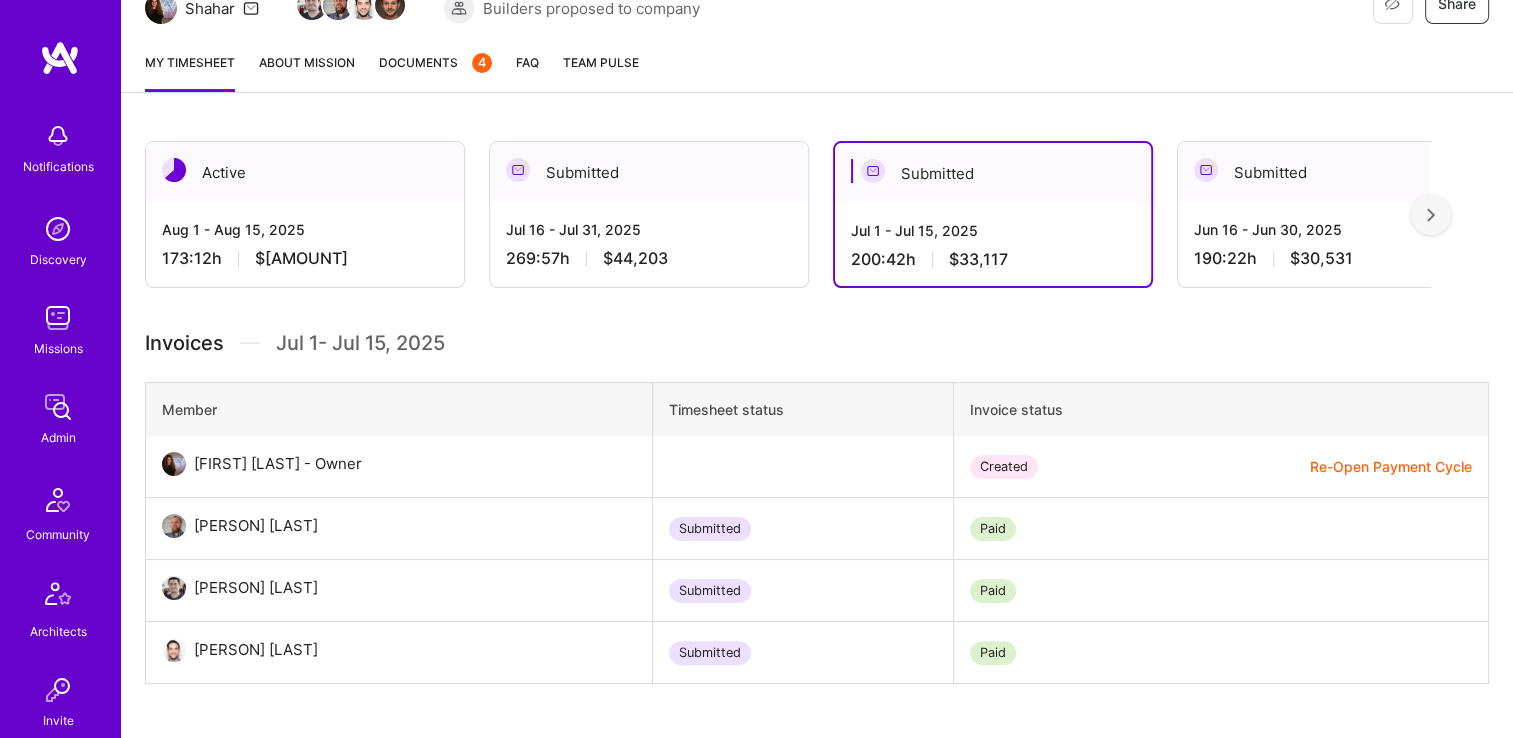 scroll, scrollTop: 200, scrollLeft: 0, axis: vertical 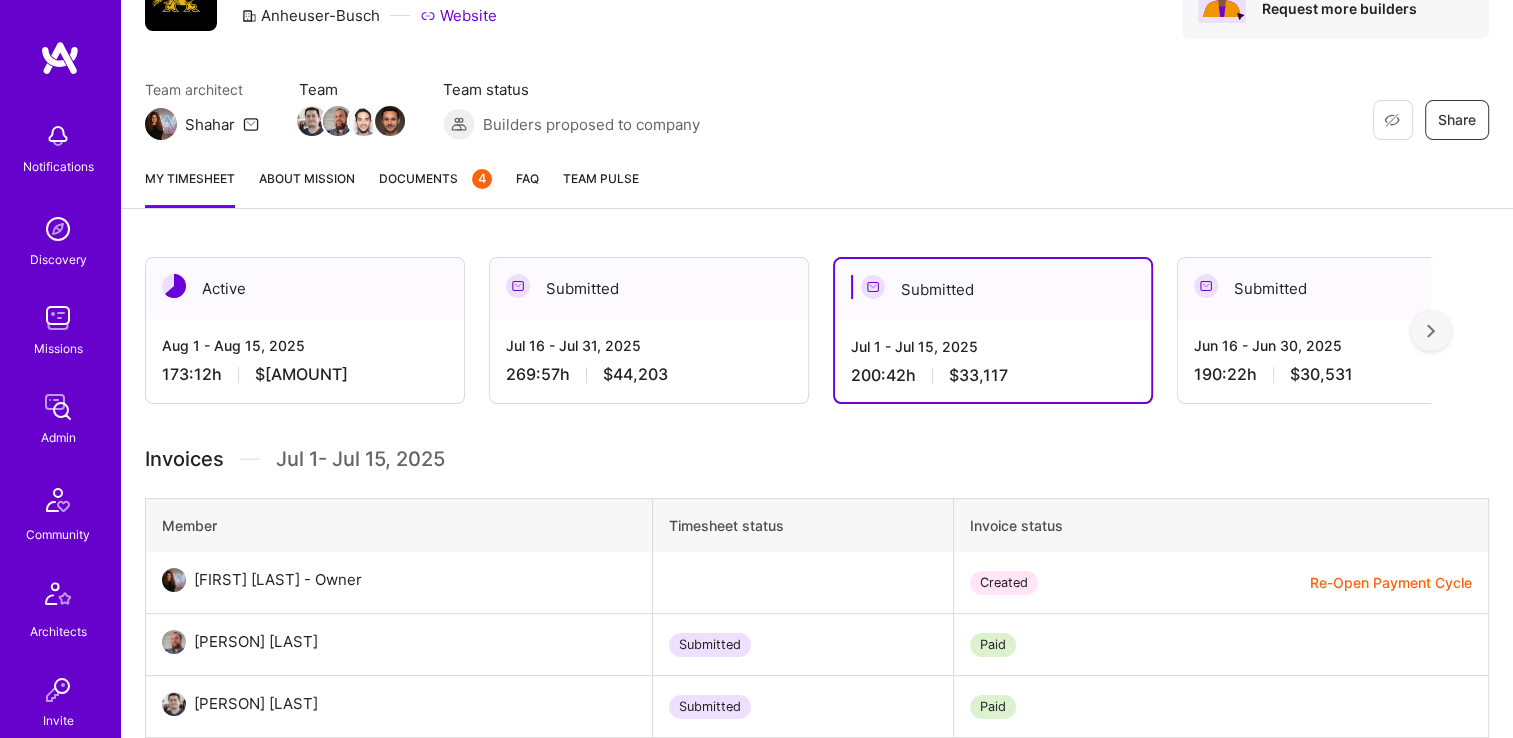 click on "Submitted" at bounding box center (649, 288) 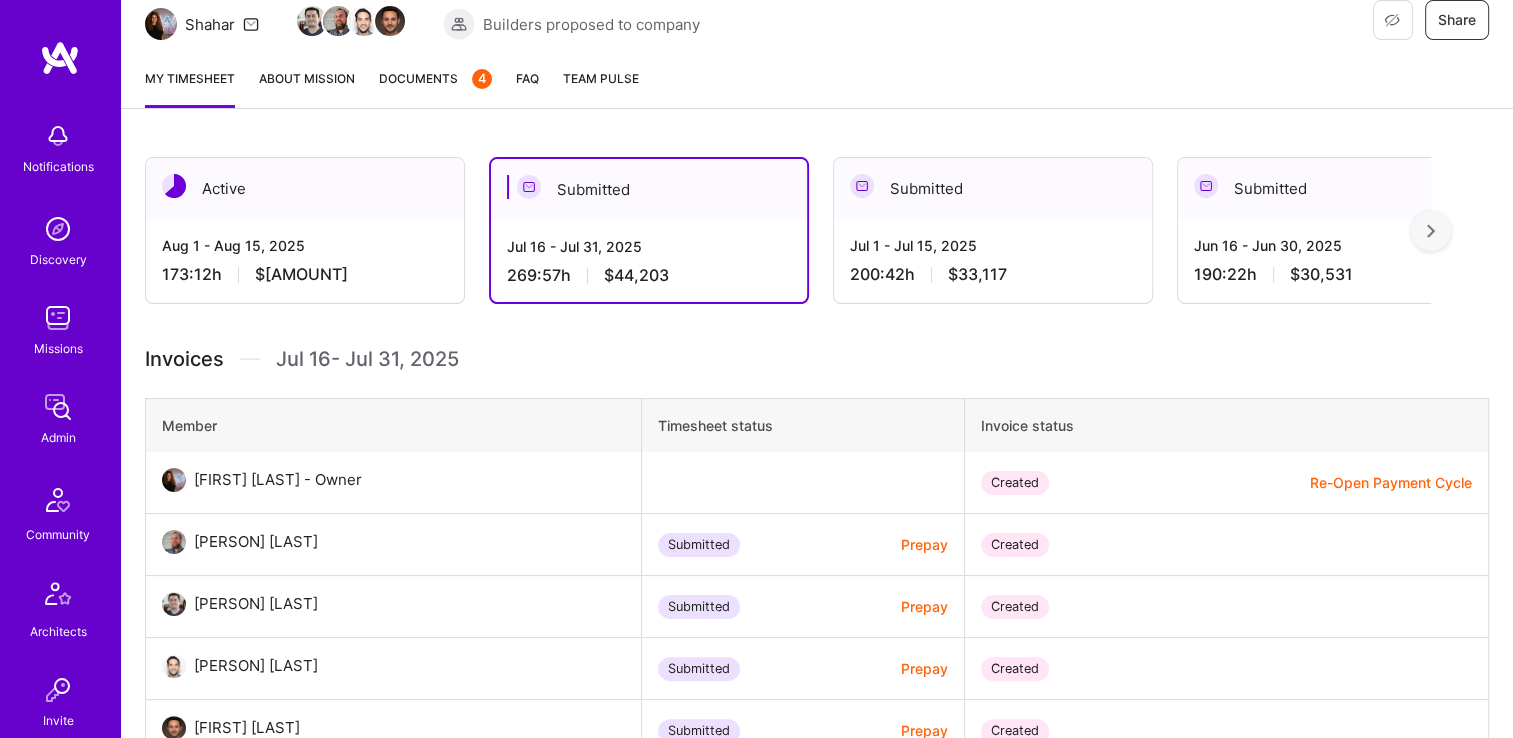 scroll, scrollTop: 400, scrollLeft: 0, axis: vertical 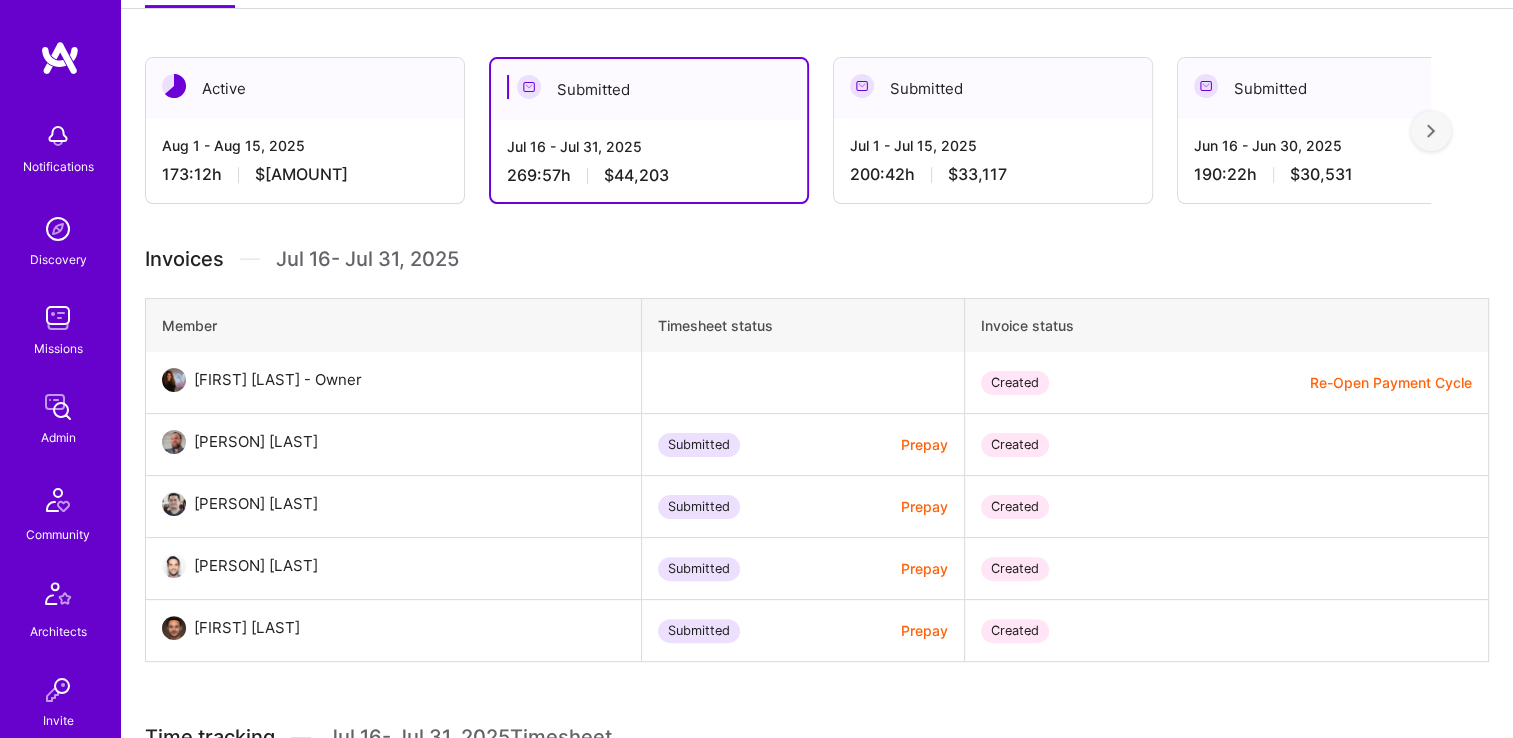 click on "Invoices   Jul 16  -   Jul 31 ,   2025" at bounding box center (817, 259) 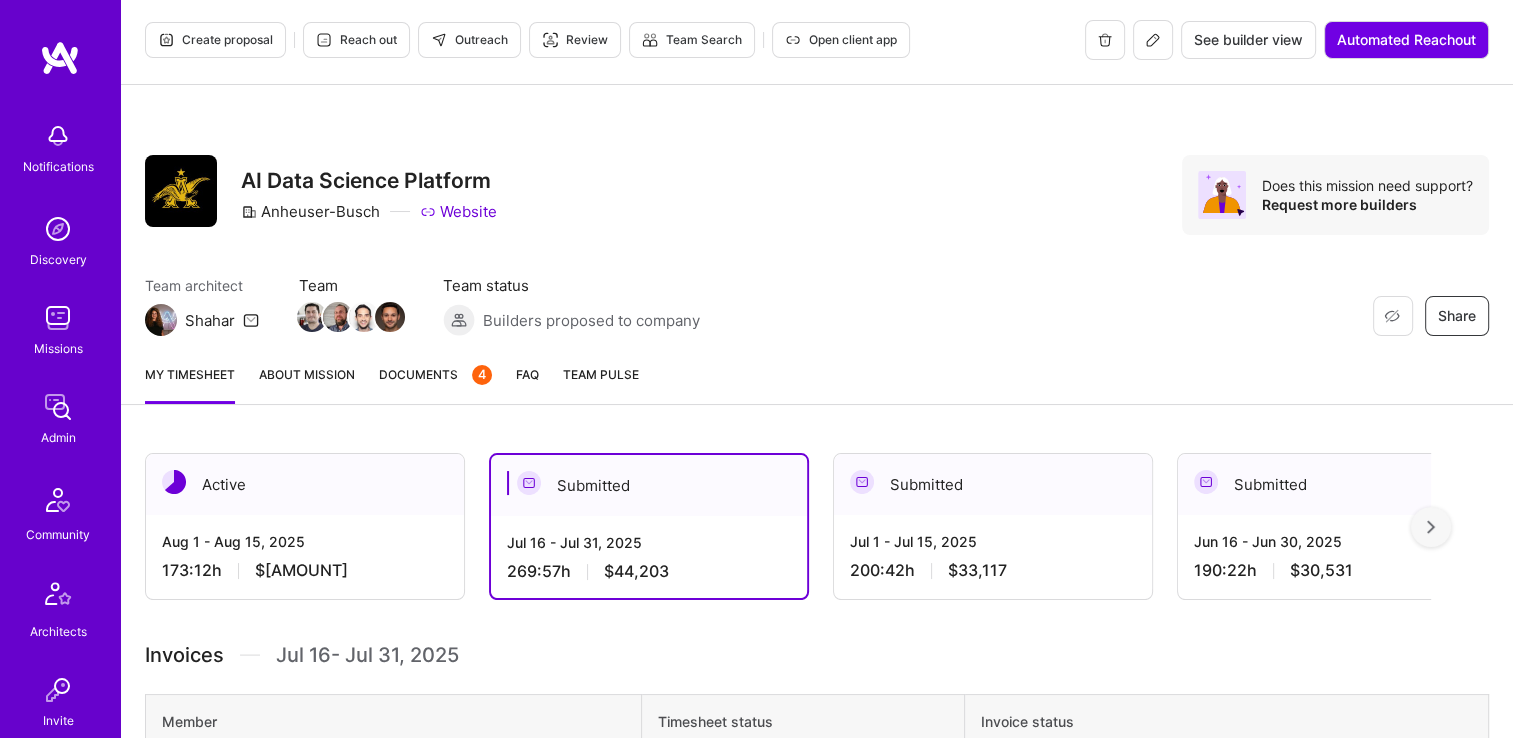 scroll, scrollTop: 0, scrollLeft: 0, axis: both 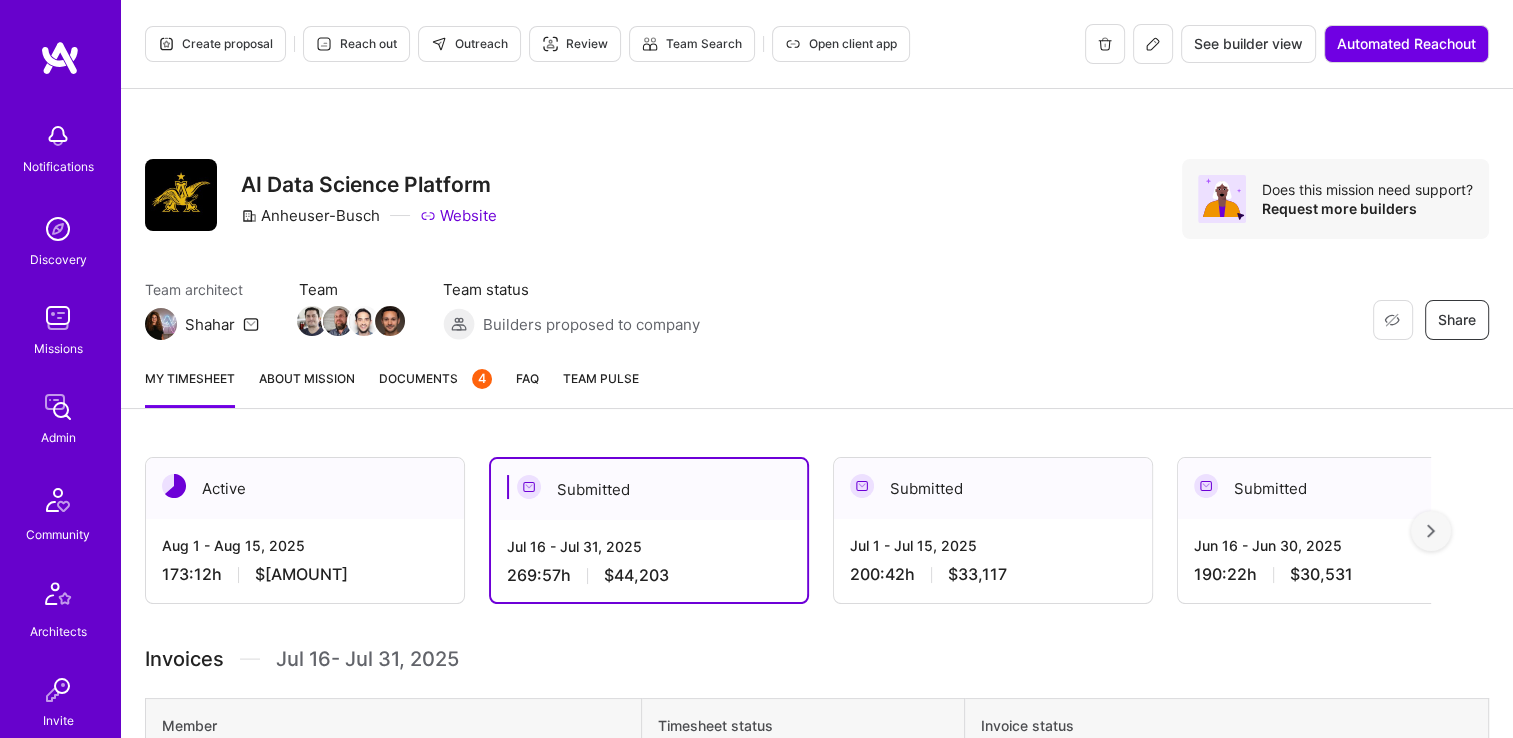 click at bounding box center [1153, 44] 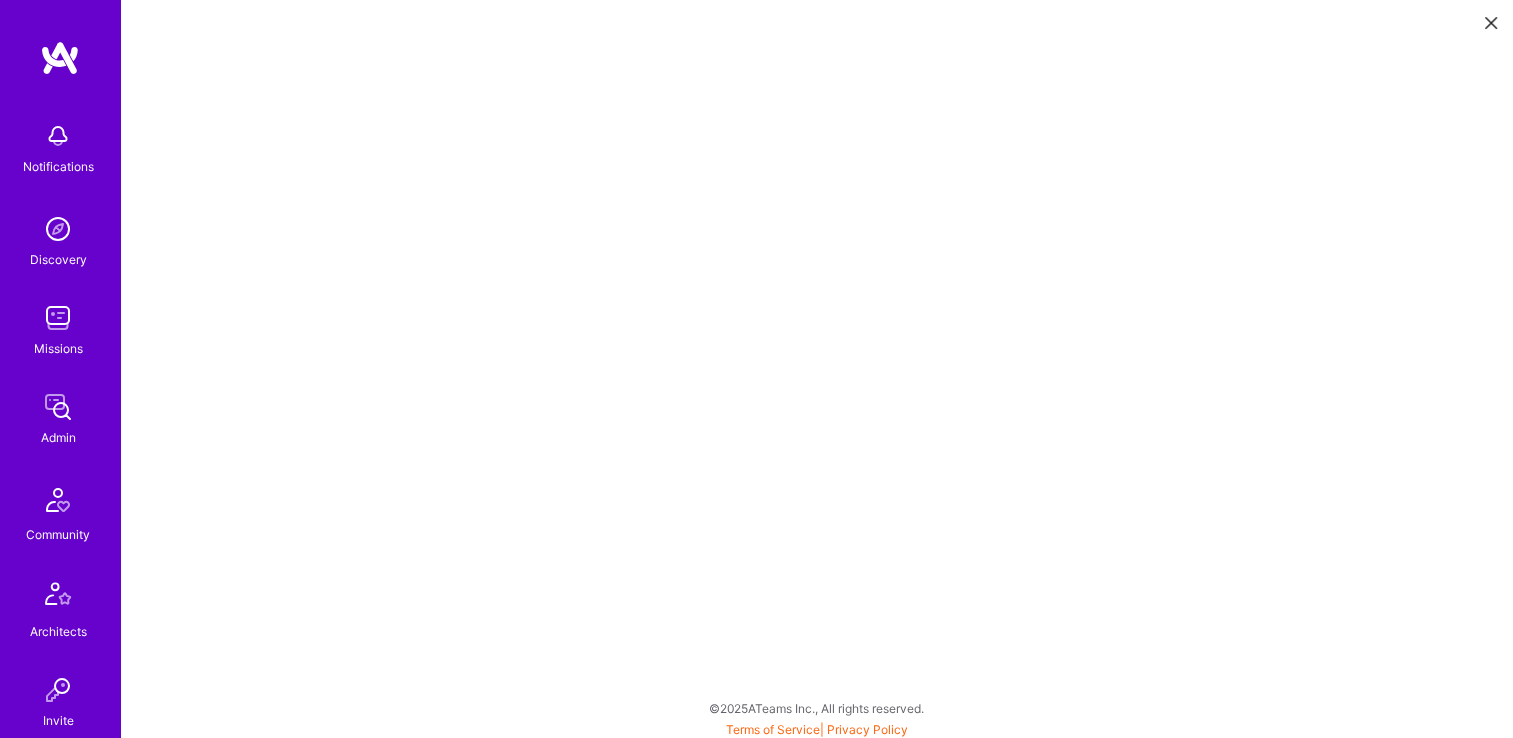 click at bounding box center (1491, 21) 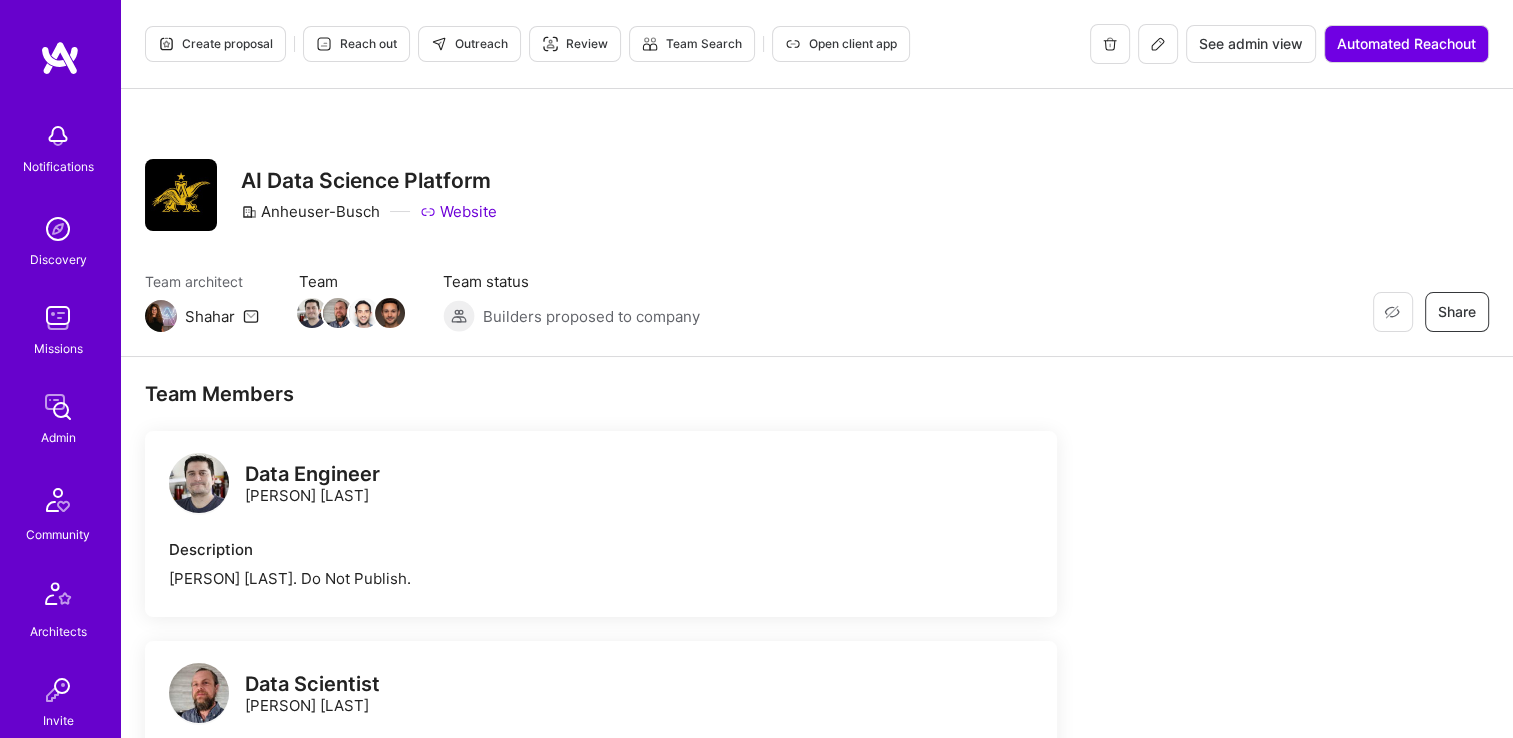 click on "See admin view" at bounding box center (1251, 44) 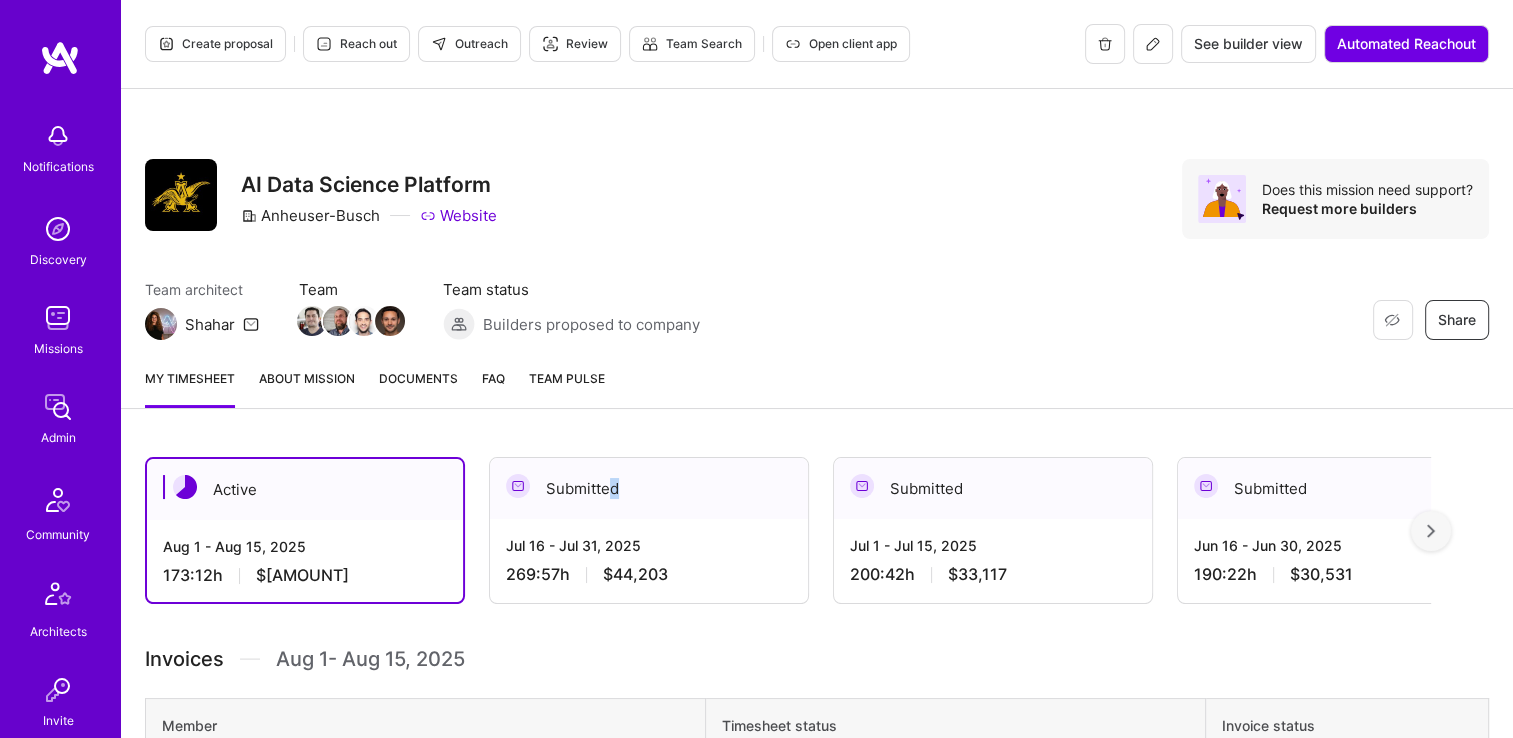 click on "Submitted" at bounding box center [649, 488] 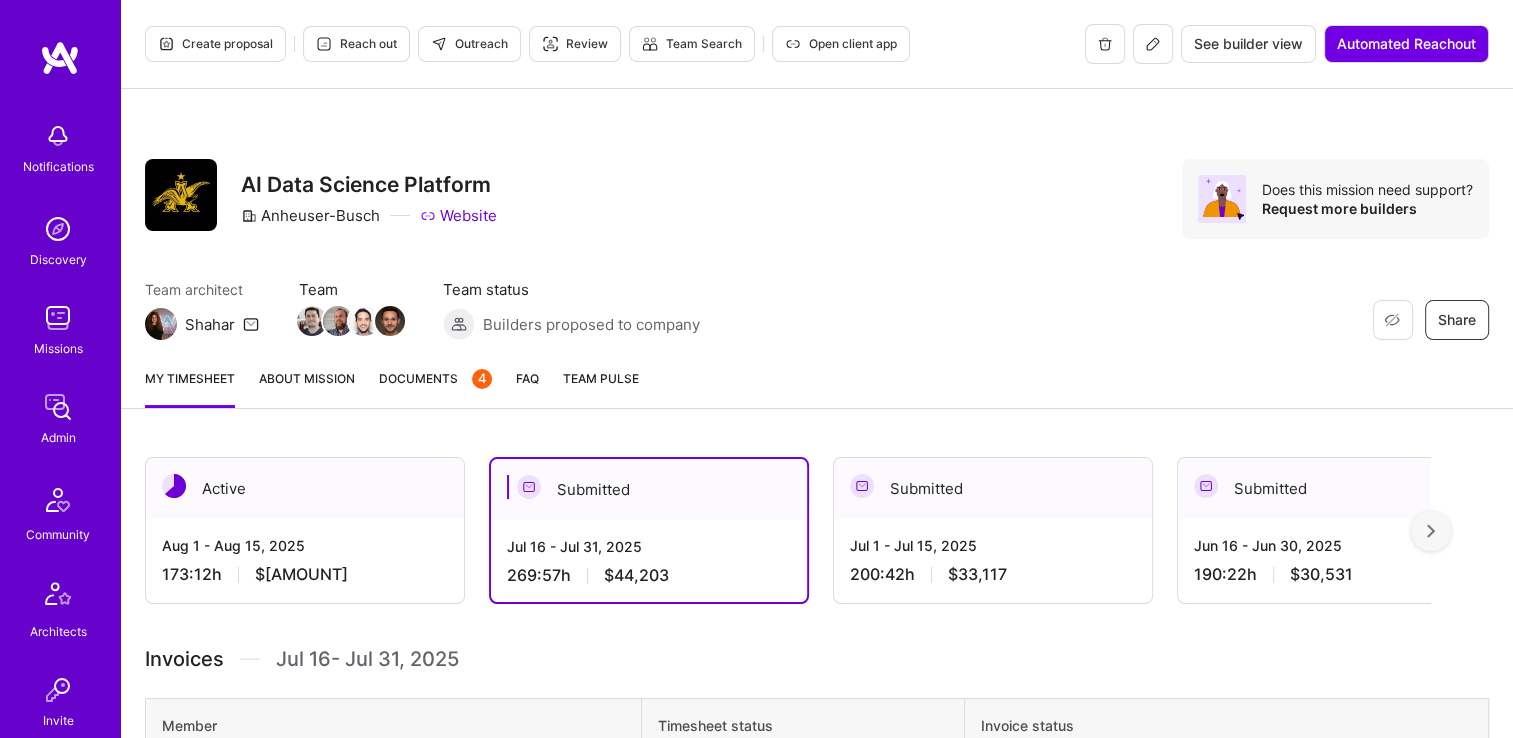 drag, startPoint x: 614, startPoint y: 514, endPoint x: 780, endPoint y: 527, distance: 166.50826 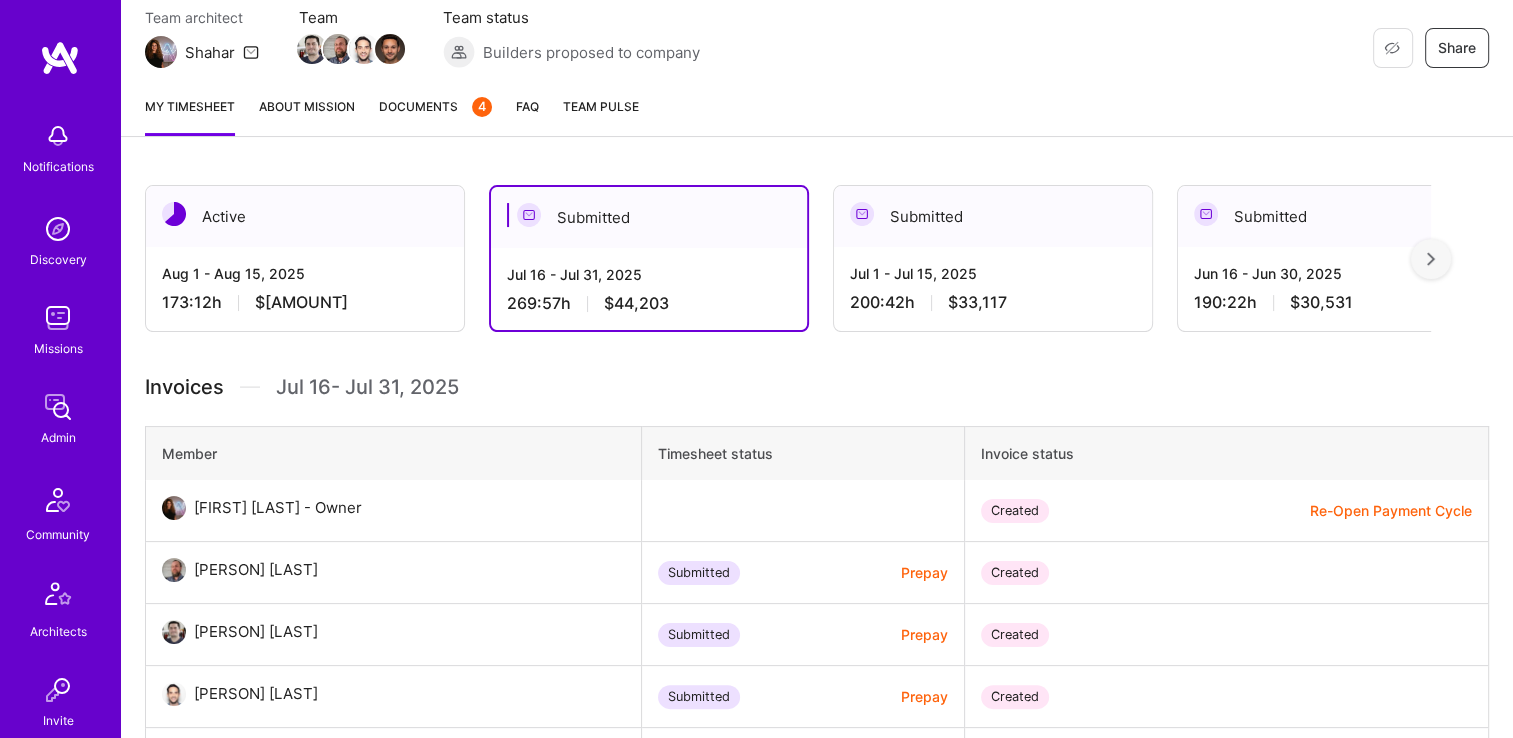 scroll, scrollTop: 500, scrollLeft: 0, axis: vertical 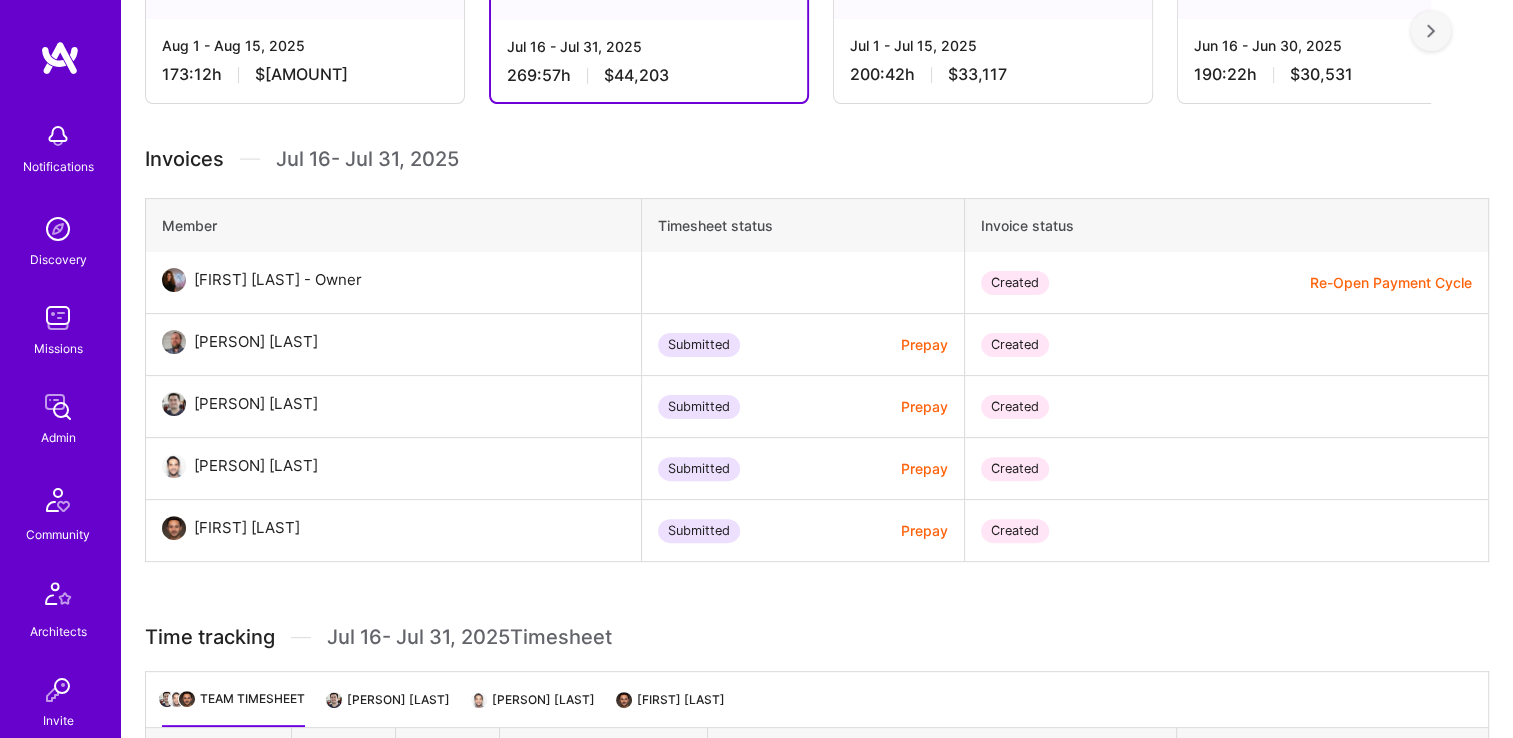 click on "Prepay" at bounding box center [924, 344] 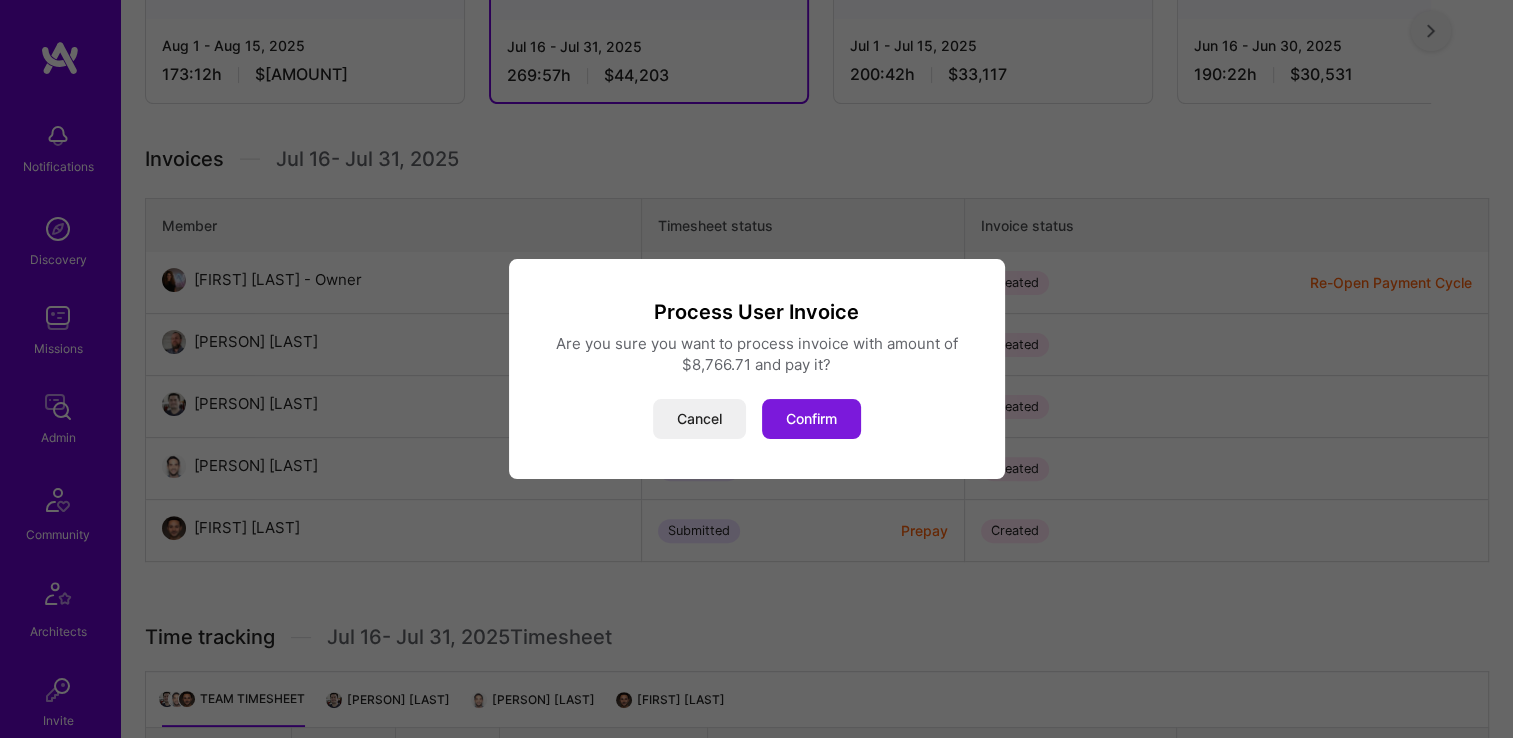click on "Confirm" at bounding box center [811, 419] 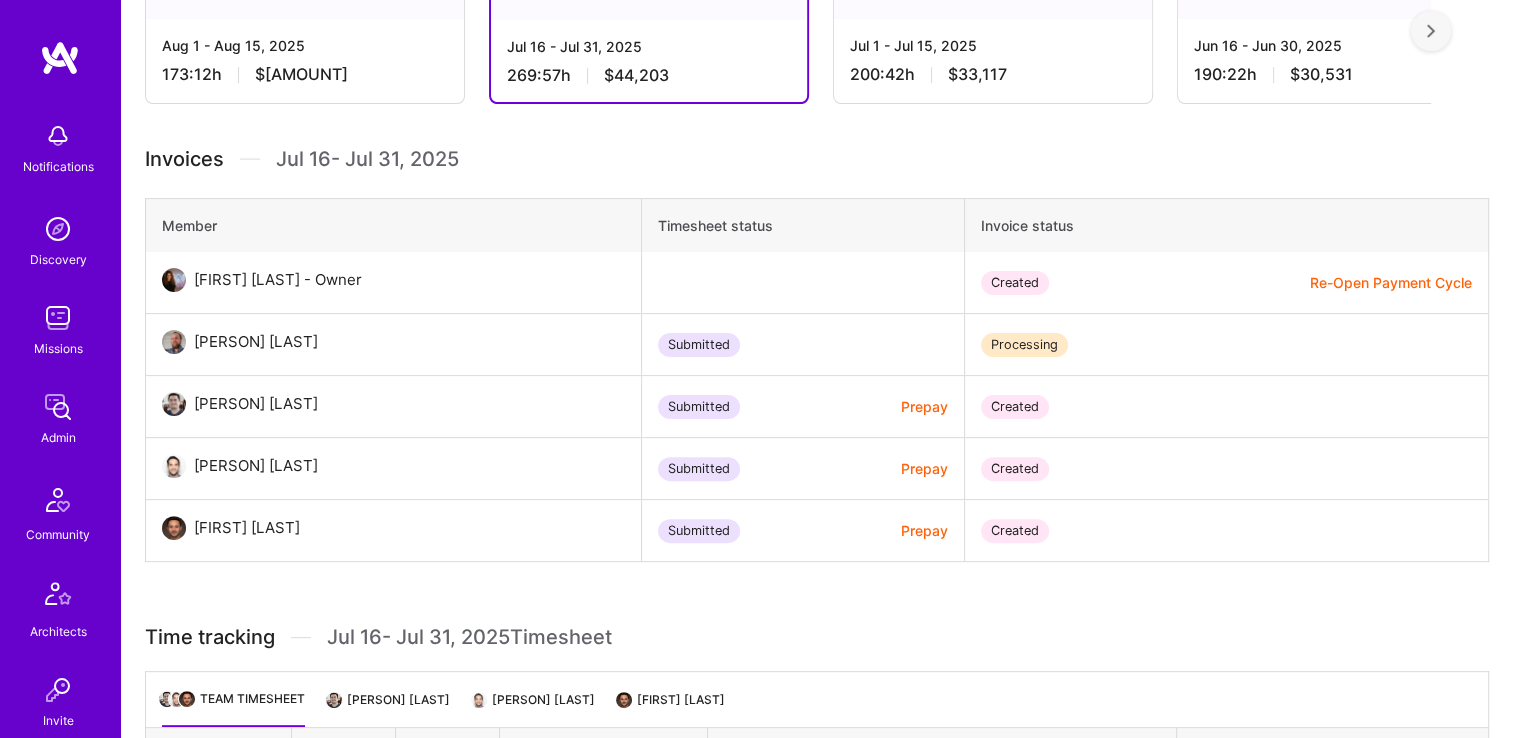 click on "Prepay" at bounding box center [924, 406] 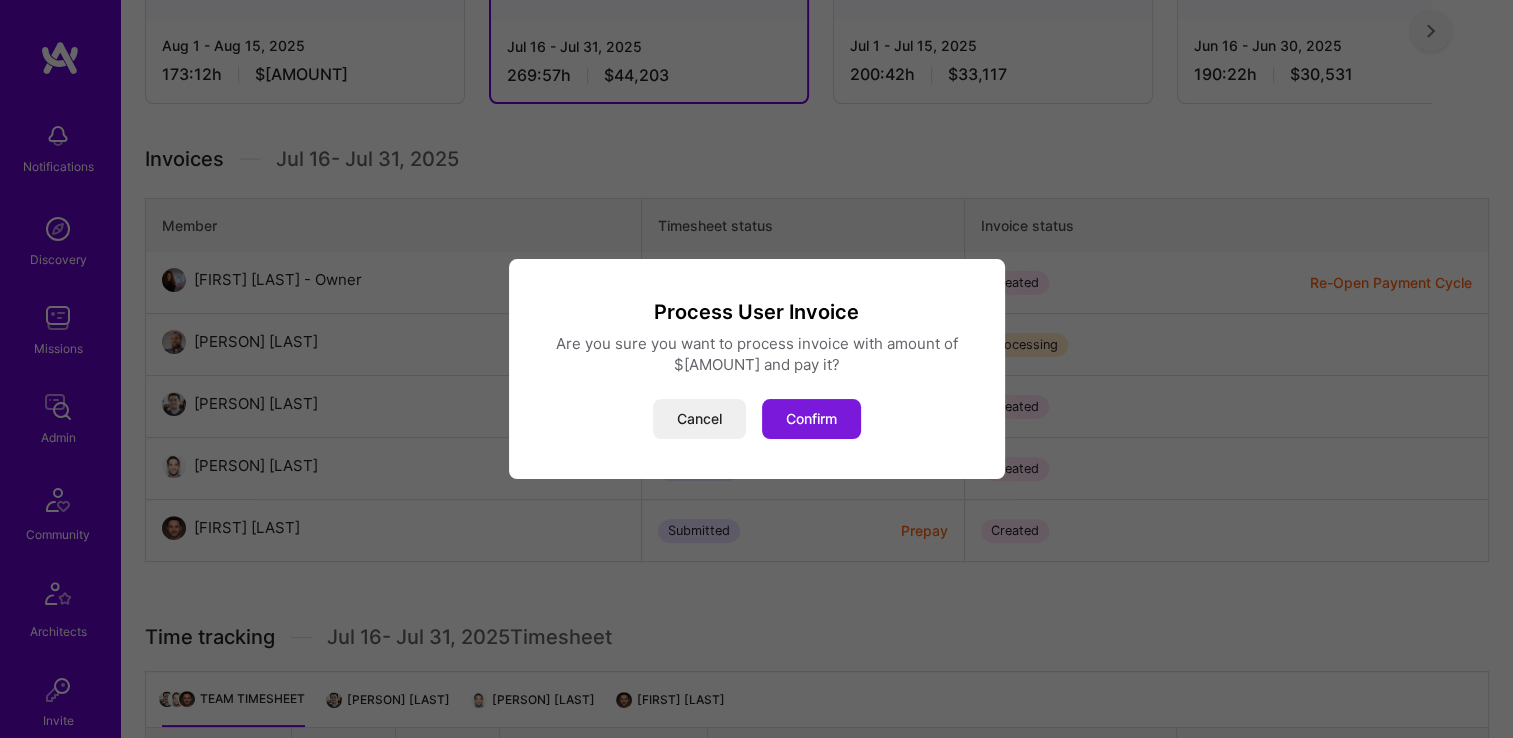 click on "Confirm" at bounding box center [811, 419] 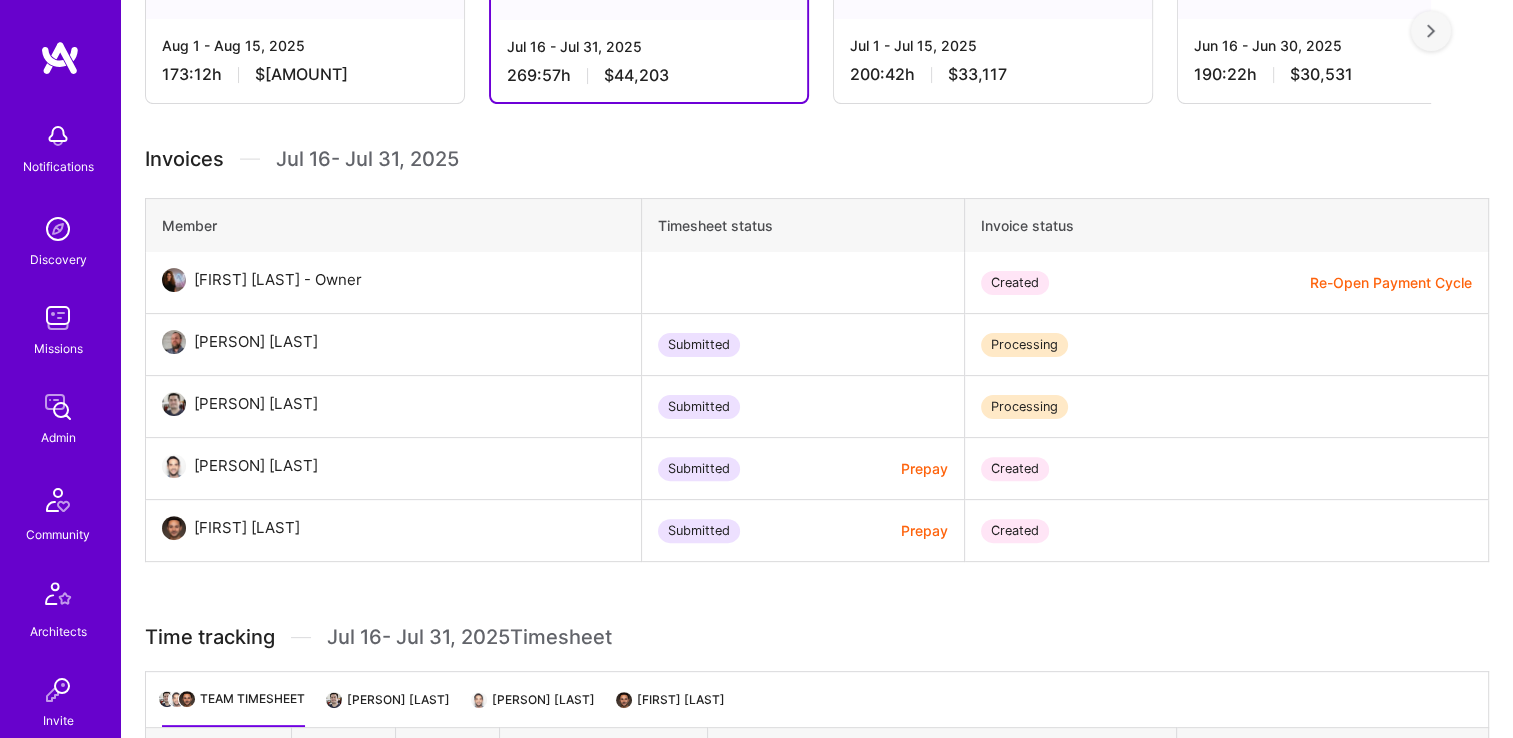 click on "Prepay" at bounding box center (924, 468) 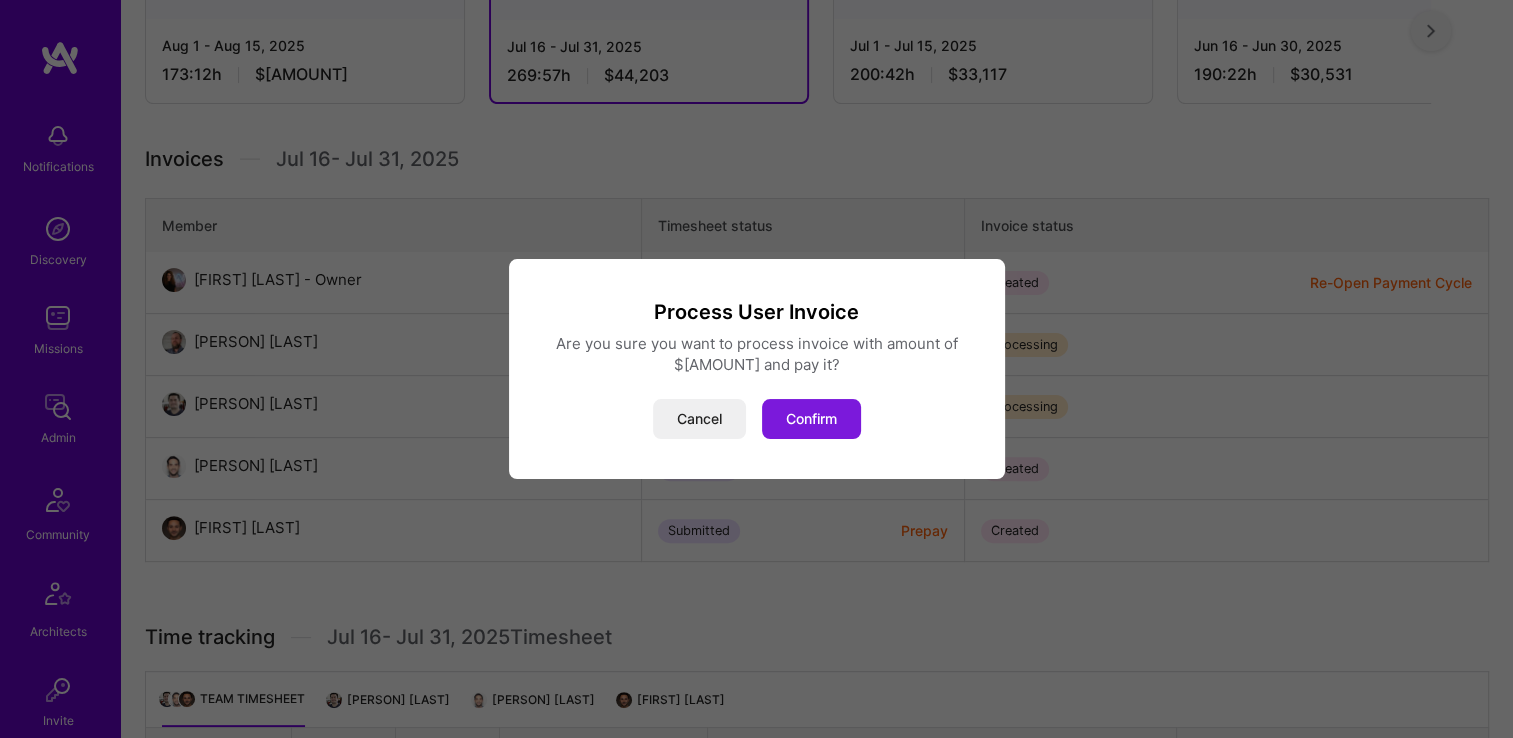 click on "Confirm" at bounding box center (811, 419) 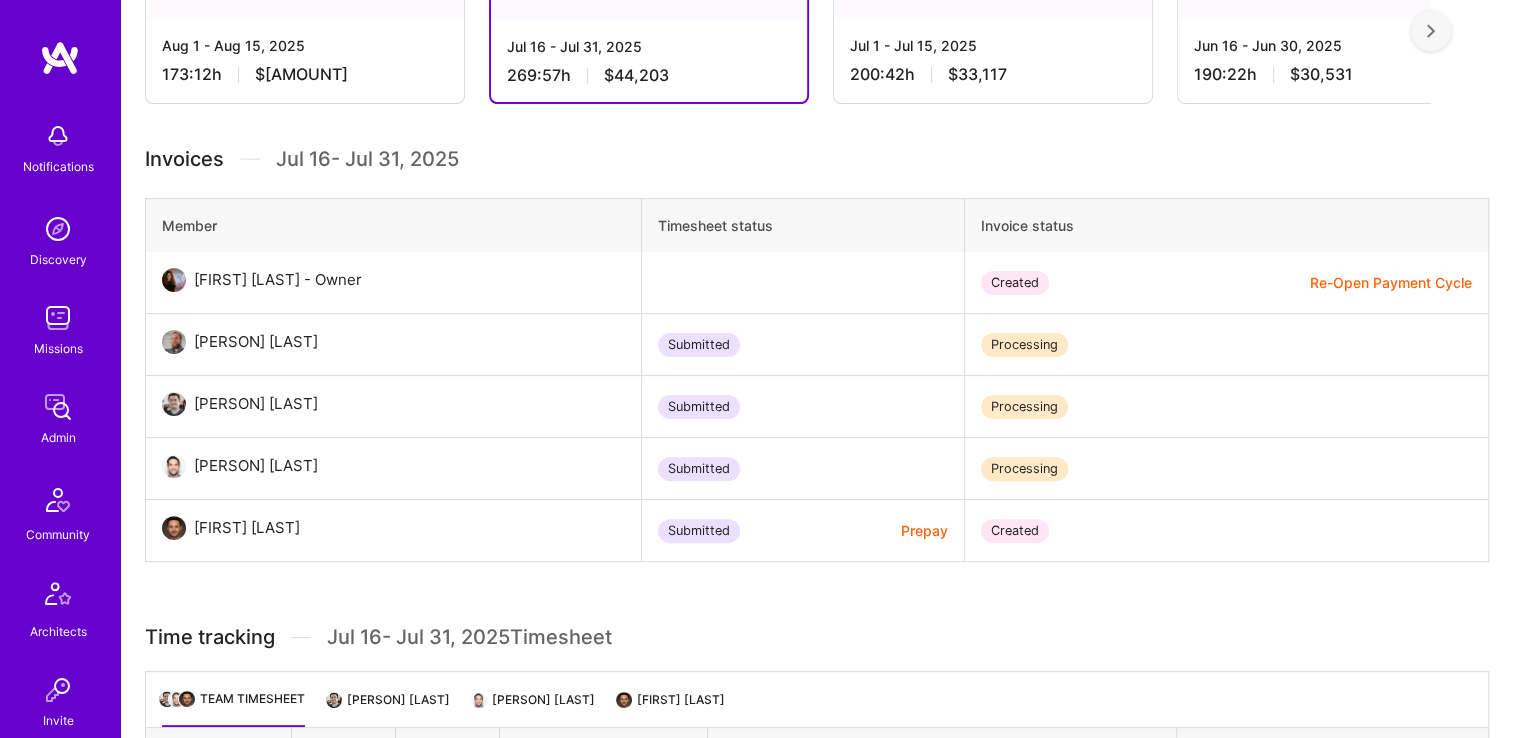 click on "Prepay" at bounding box center [924, 530] 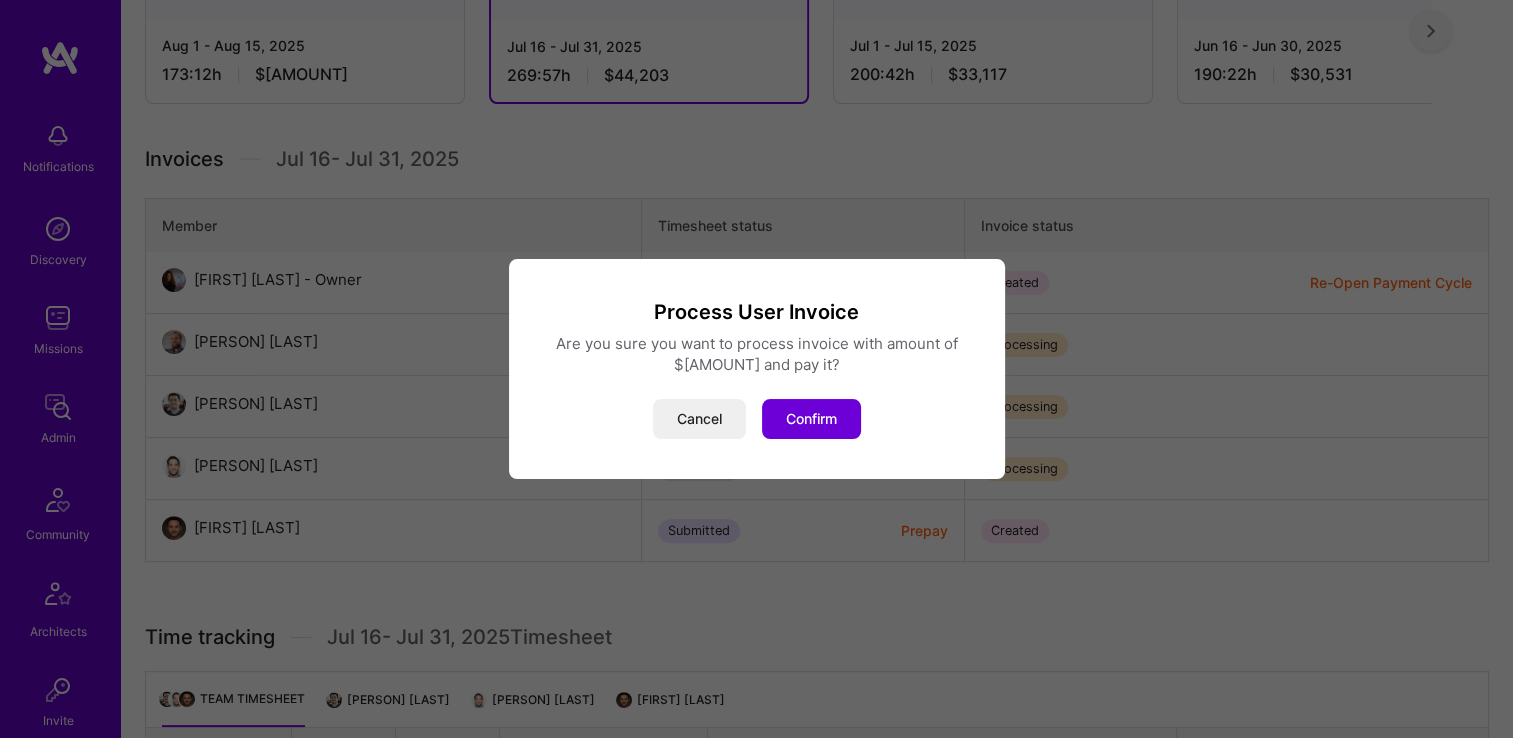 drag, startPoint x: 853, startPoint y: 426, endPoint x: 832, endPoint y: 414, distance: 24.186773 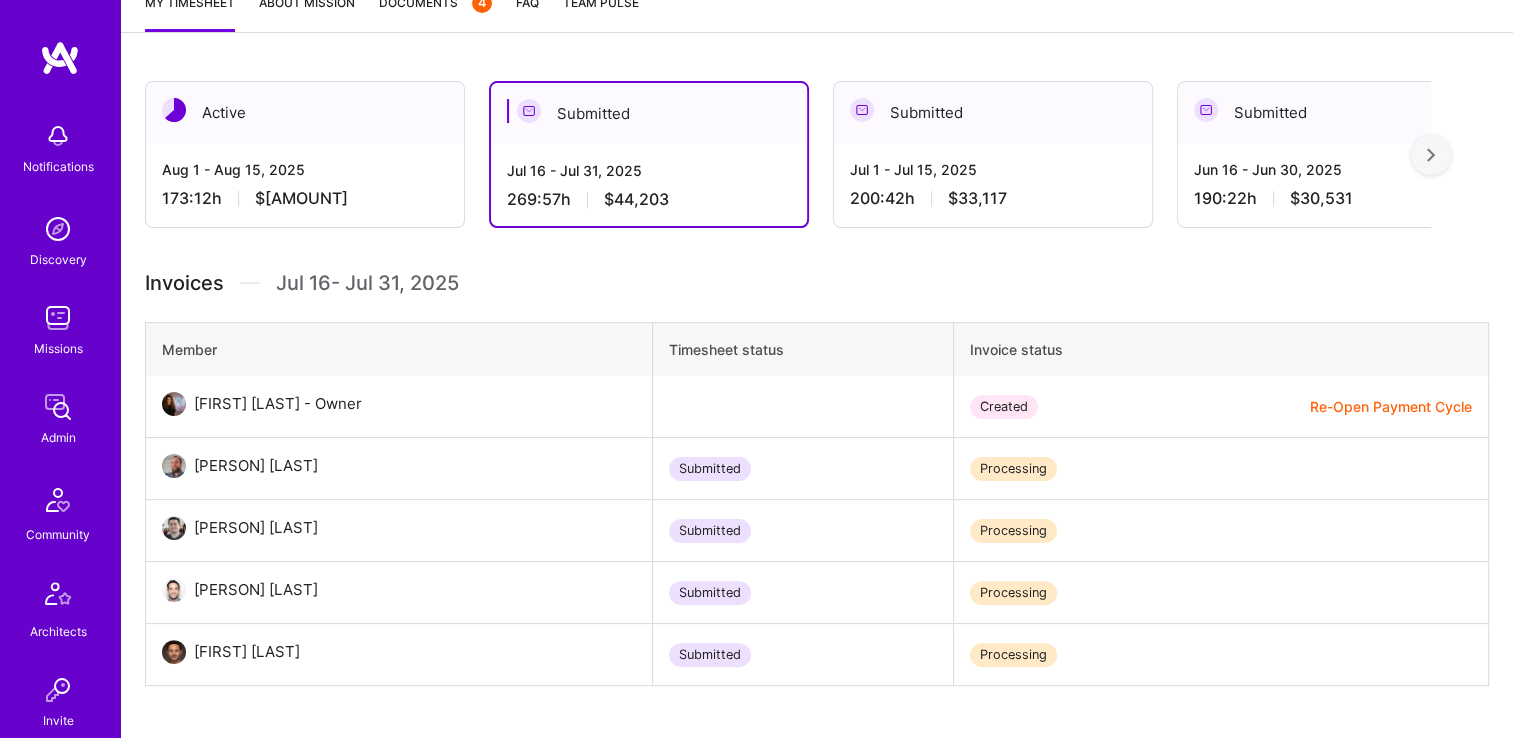 scroll, scrollTop: 100, scrollLeft: 0, axis: vertical 